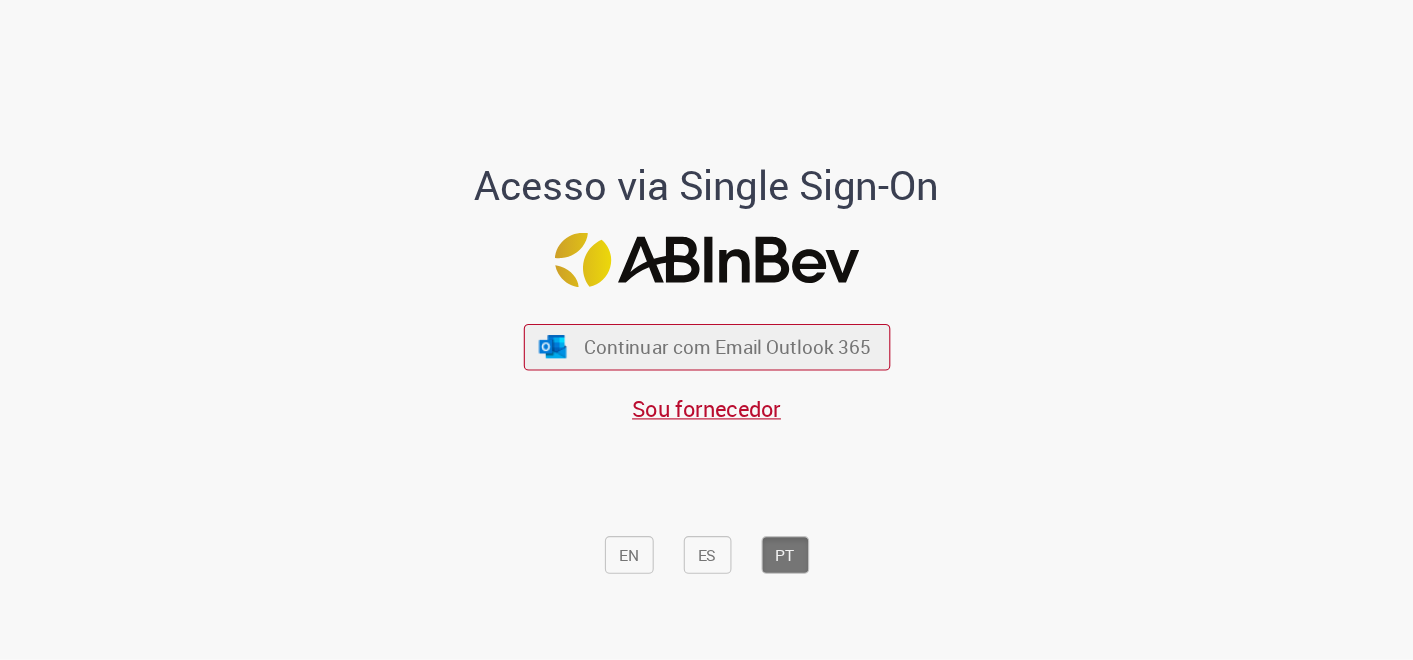 scroll, scrollTop: 0, scrollLeft: 0, axis: both 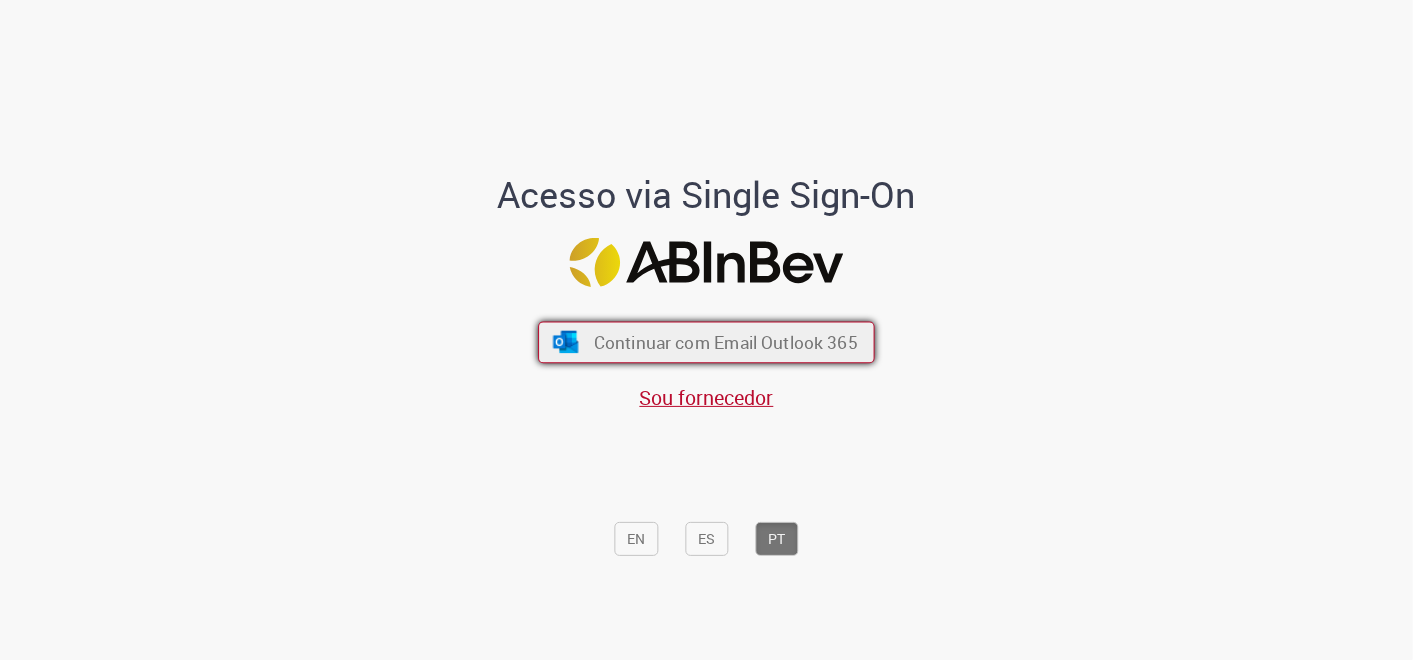 click on "Continuar com Email Outlook 365" at bounding box center [726, 341] 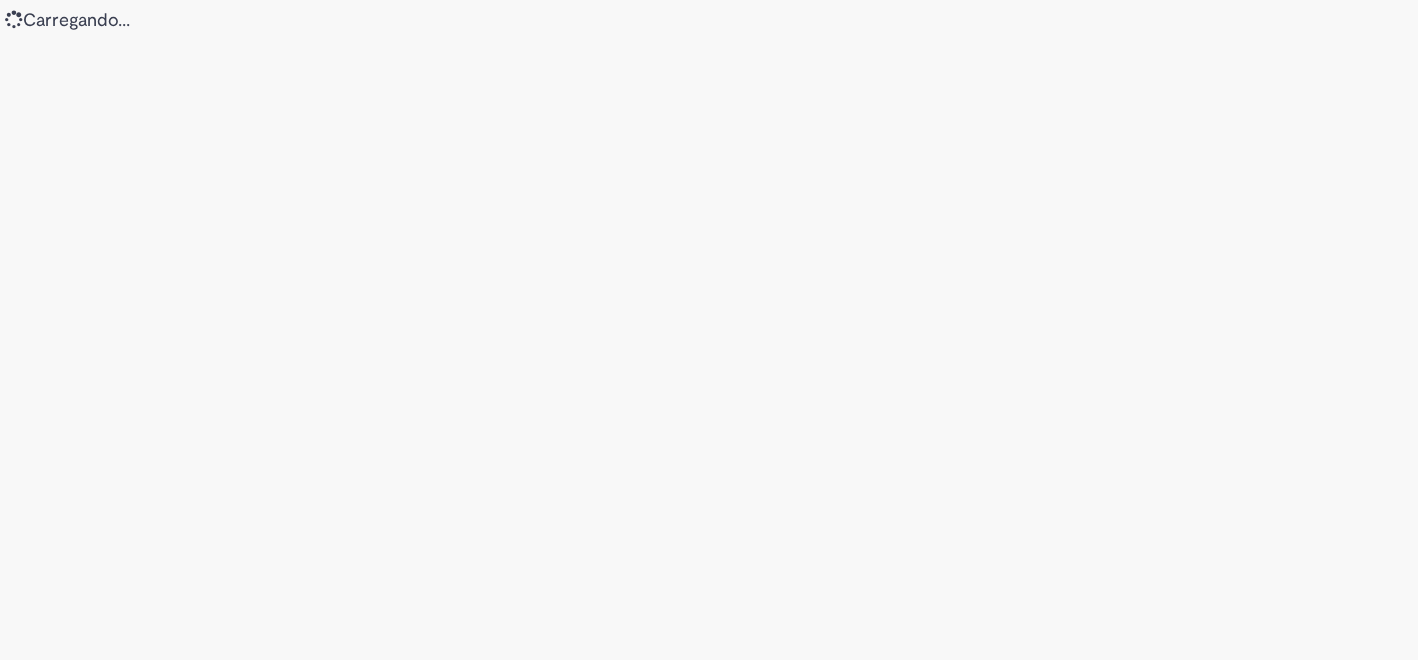 scroll, scrollTop: 0, scrollLeft: 0, axis: both 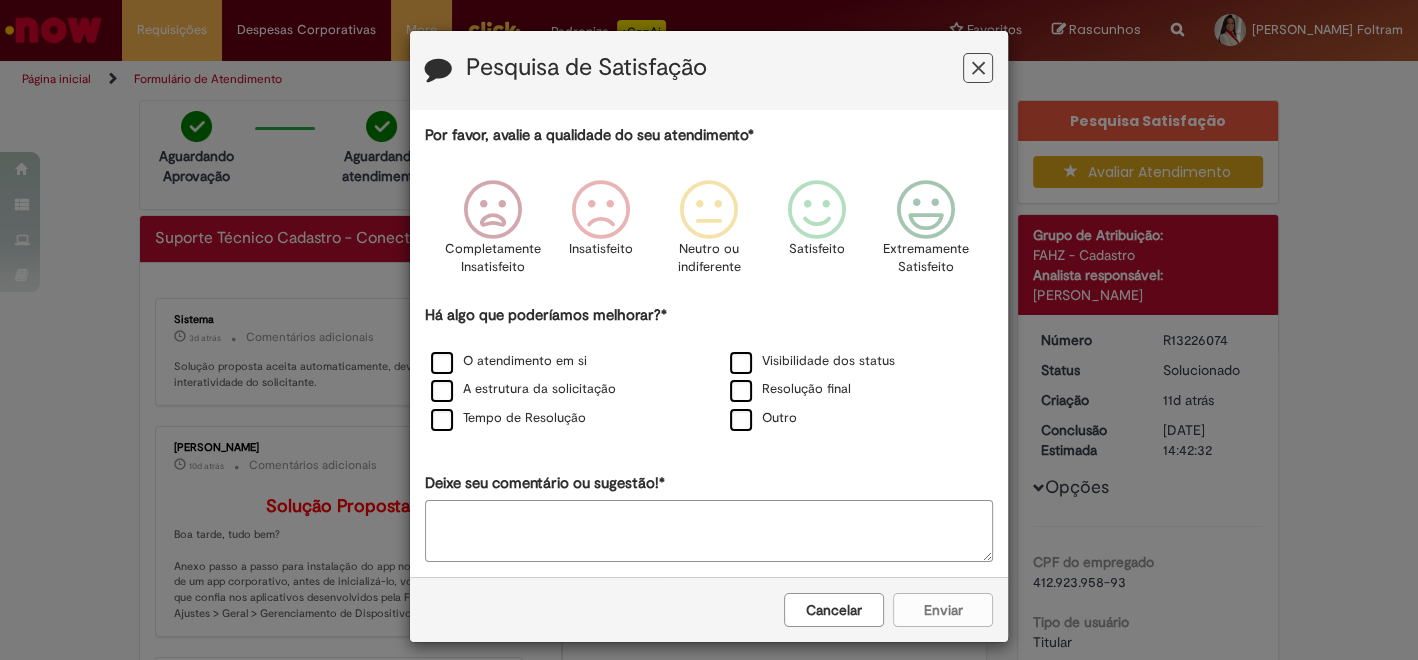 click at bounding box center [978, 68] 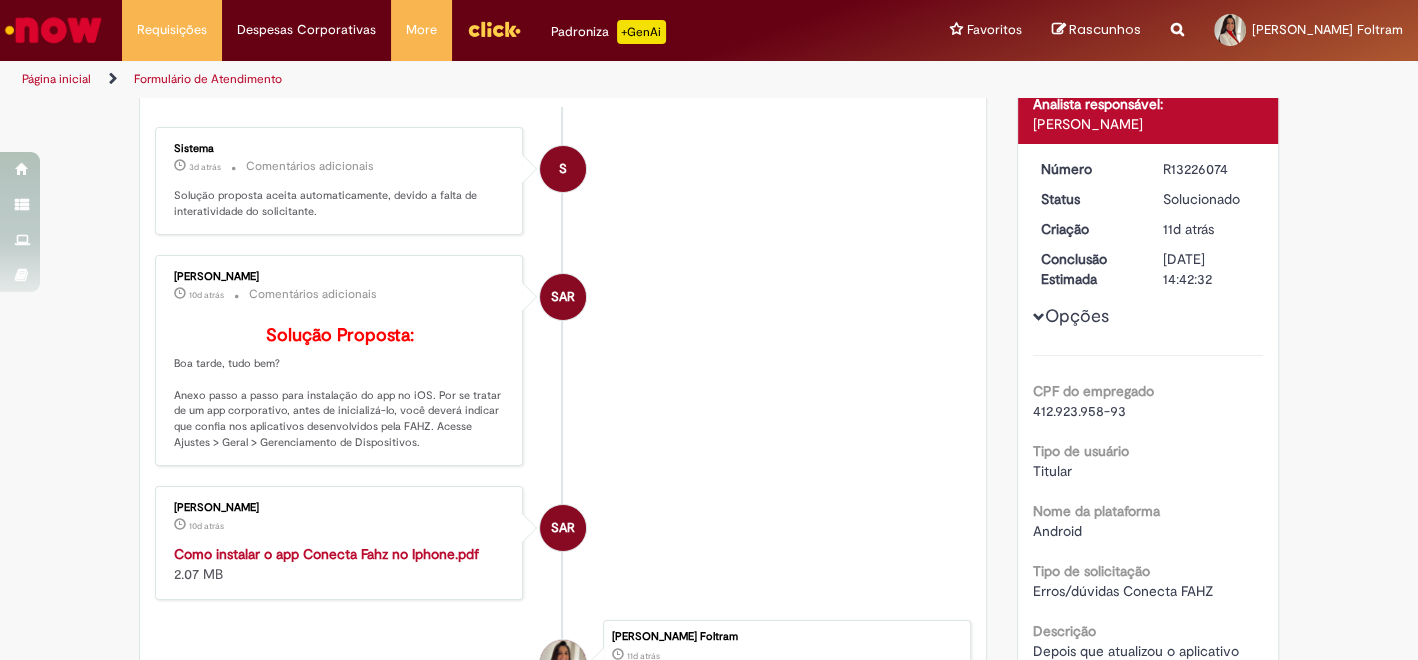 scroll, scrollTop: 137, scrollLeft: 0, axis: vertical 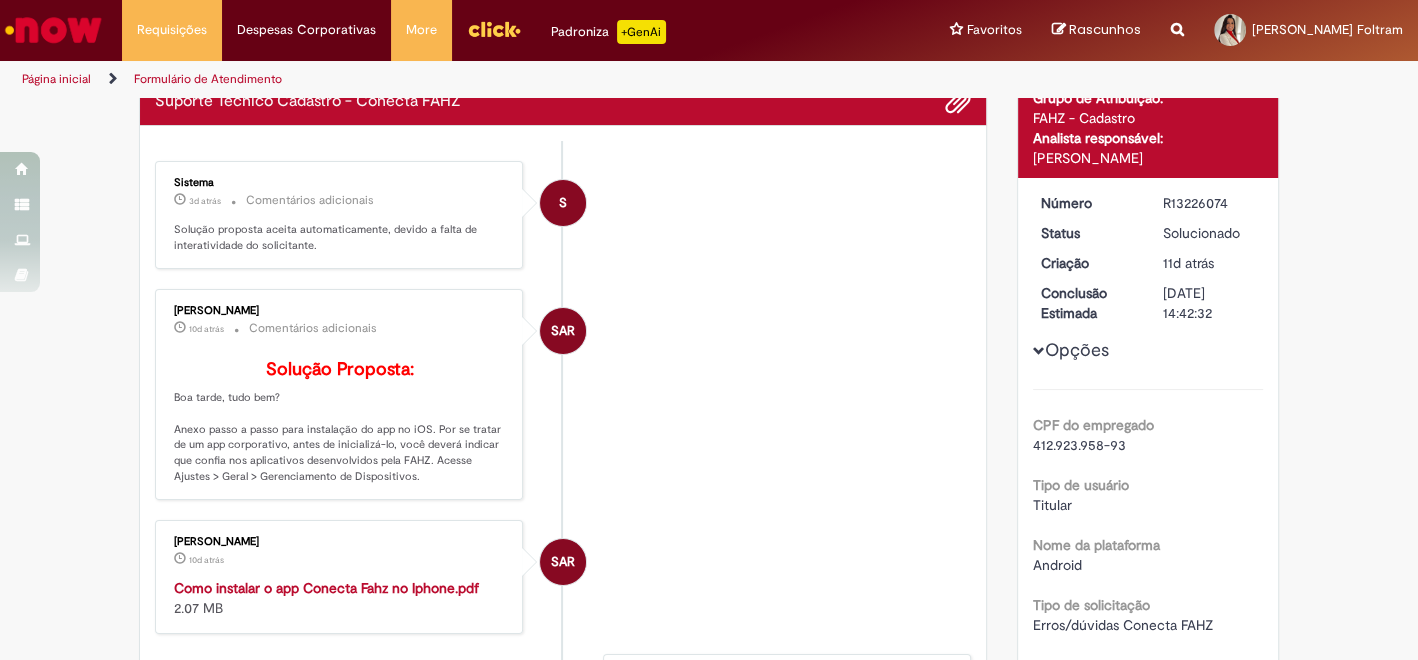 drag, startPoint x: 174, startPoint y: 454, endPoint x: 421, endPoint y: 502, distance: 251.62074 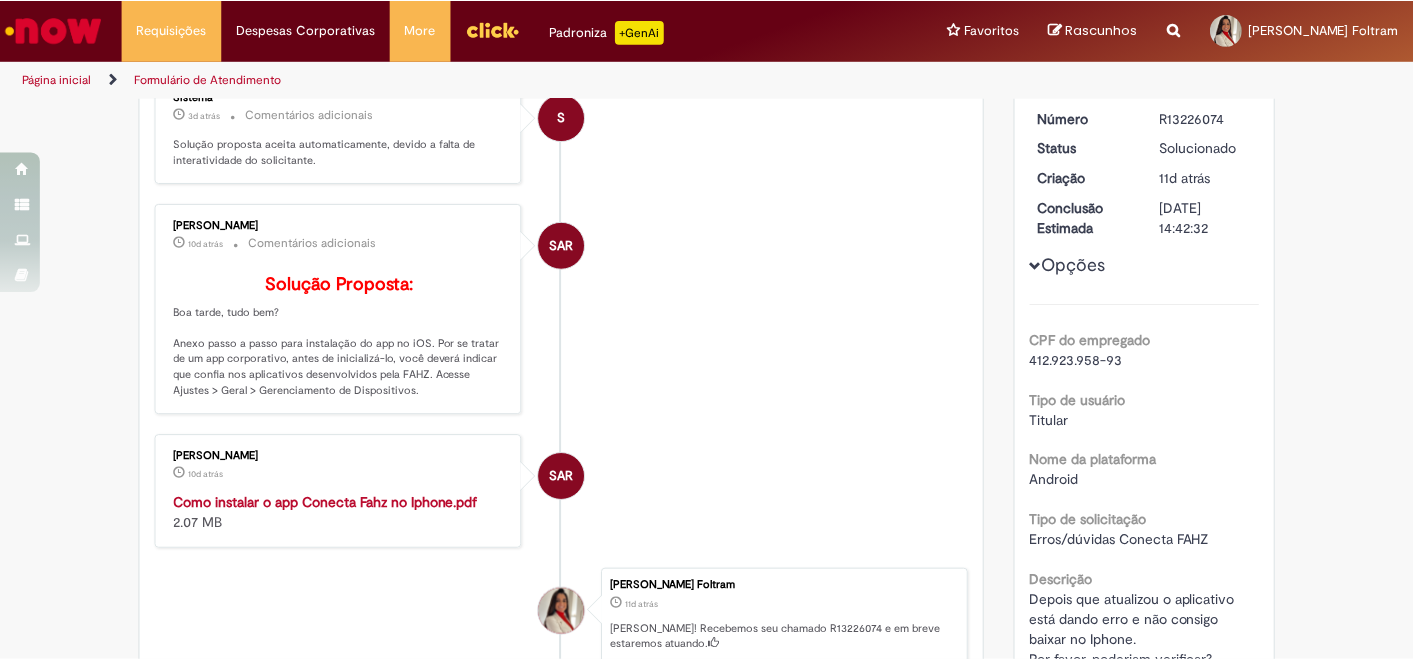 scroll, scrollTop: 444, scrollLeft: 0, axis: vertical 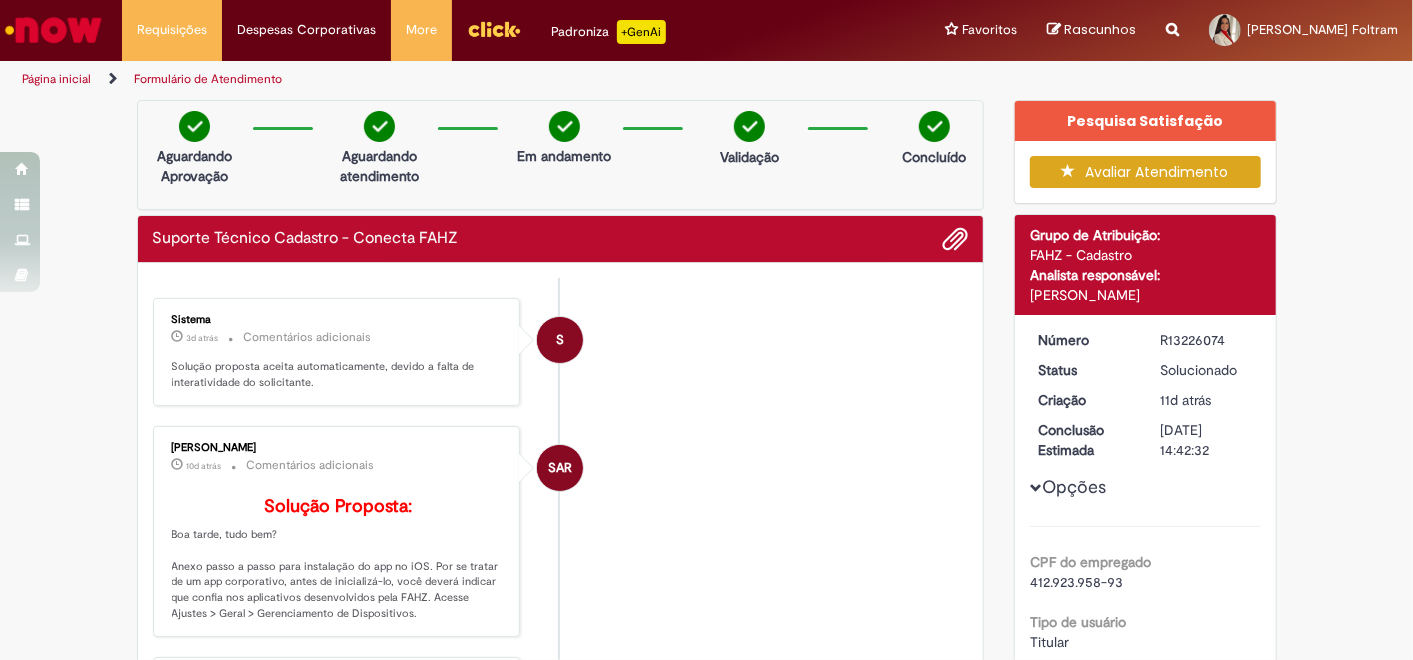 click on "Avaliar Atendimento" at bounding box center [1145, 172] 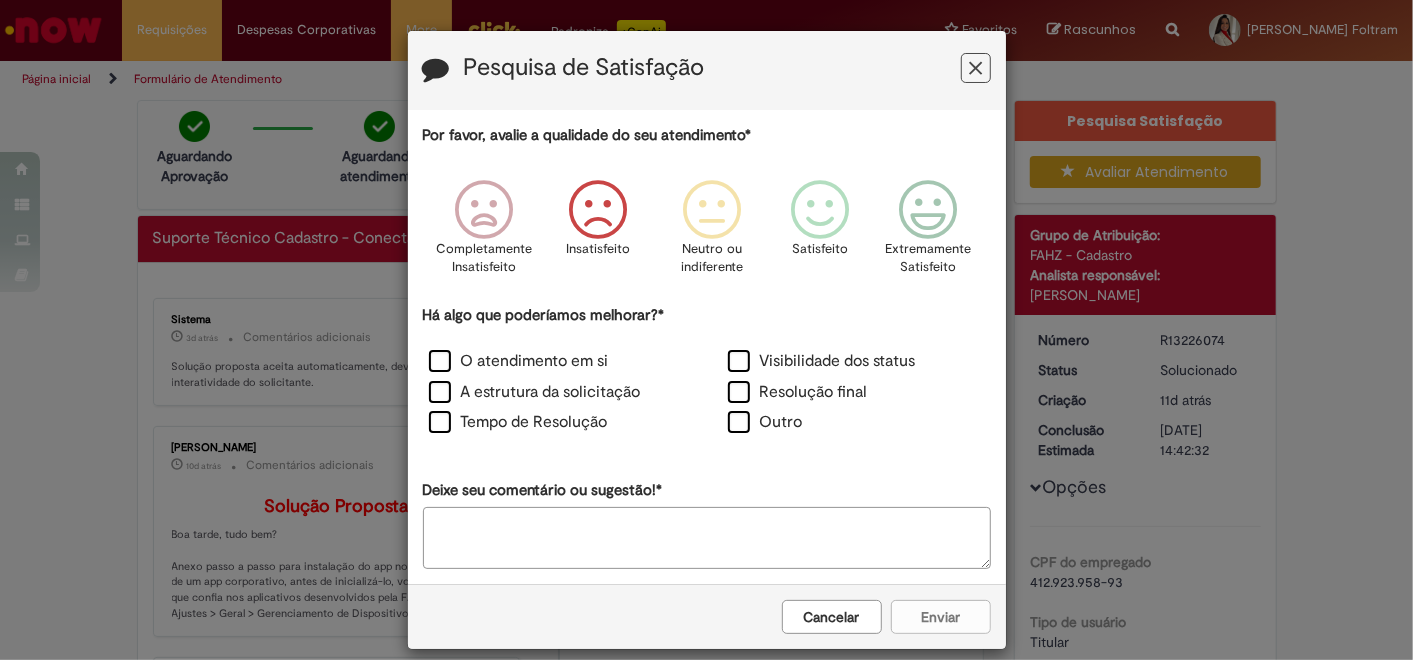 click at bounding box center [598, 210] 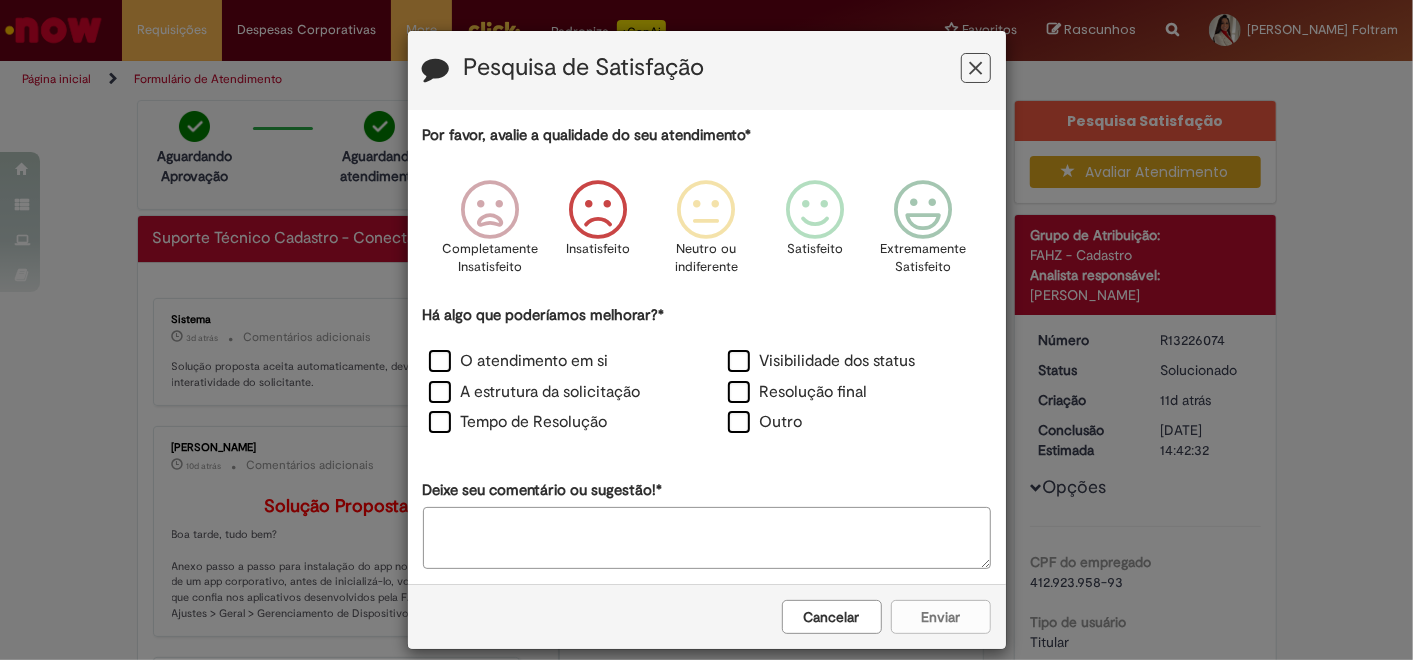 click on "Deixe seu comentário ou sugestão!*" at bounding box center [707, 538] 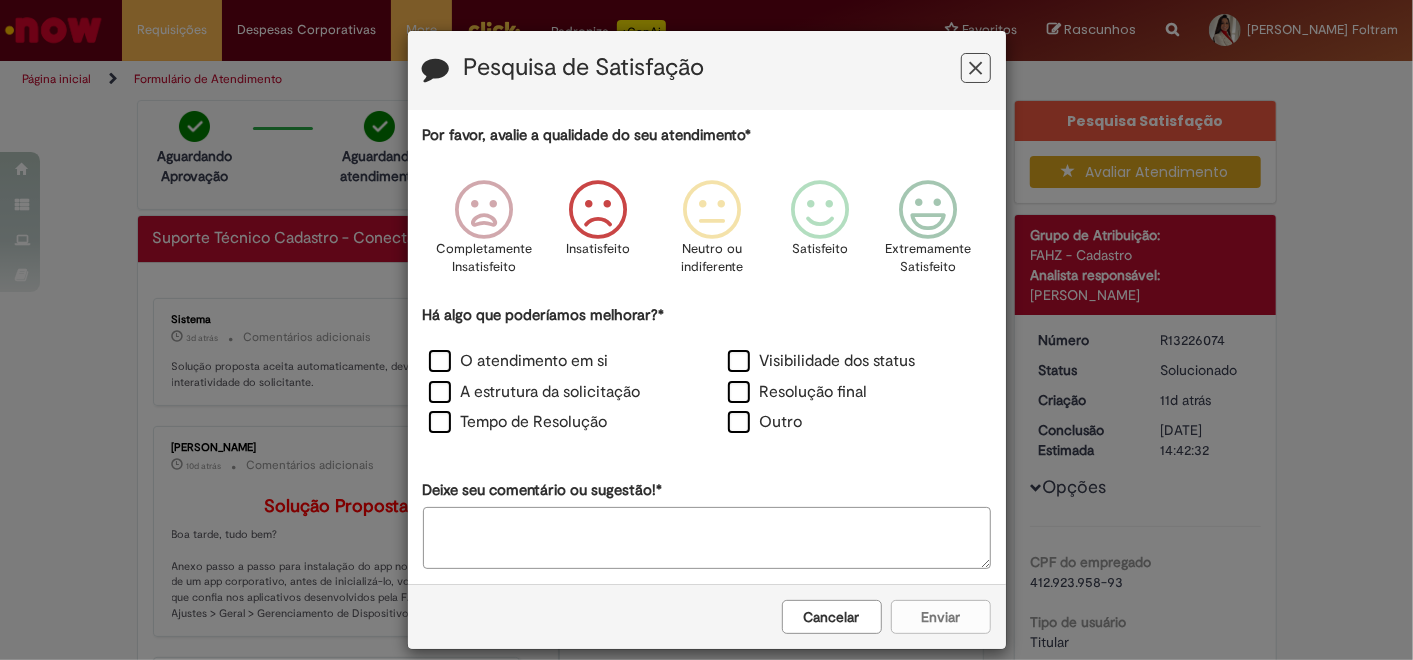 click at bounding box center [598, 210] 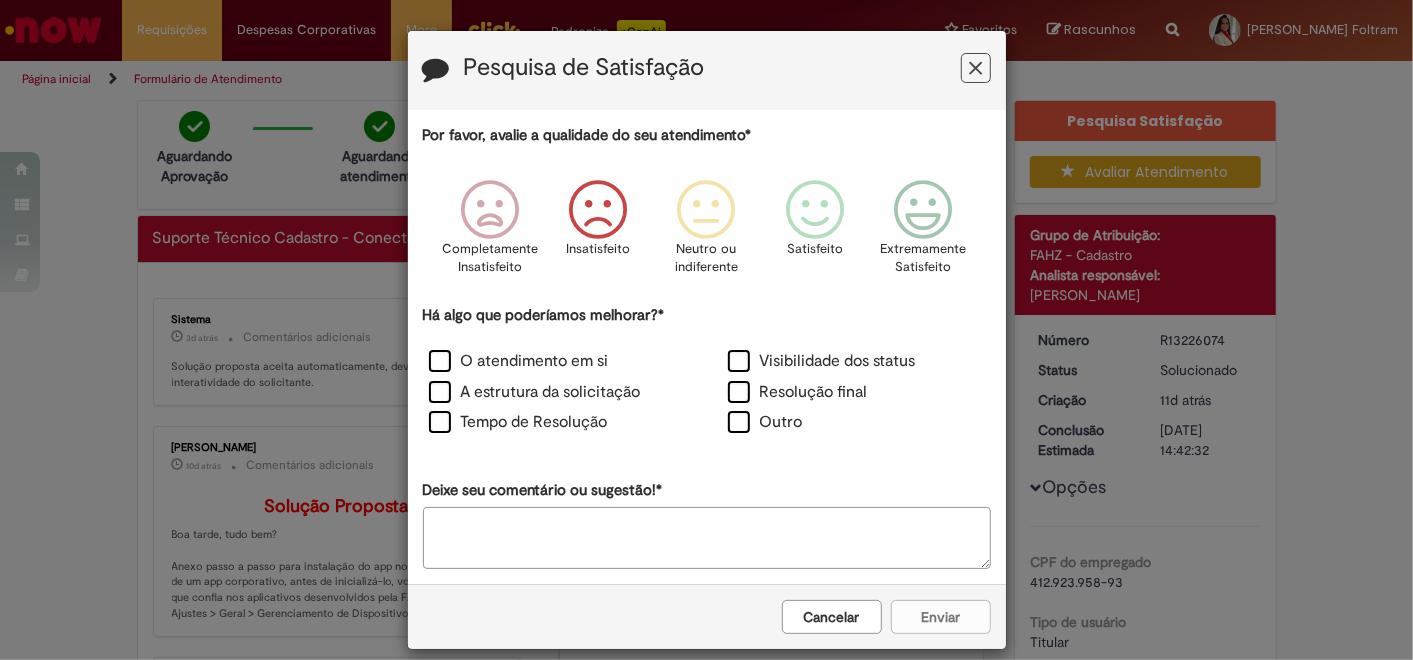 click on "Deixe seu comentário ou sugestão!*" at bounding box center (707, 538) 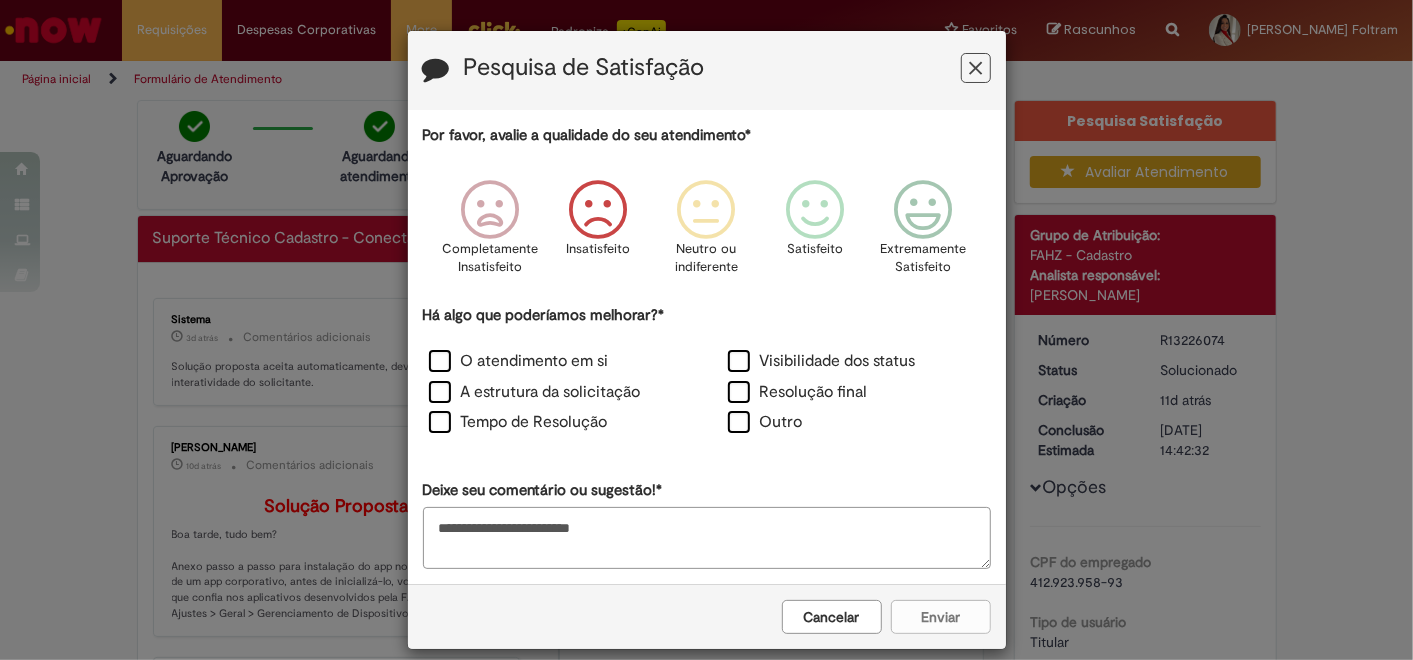 type on "**********" 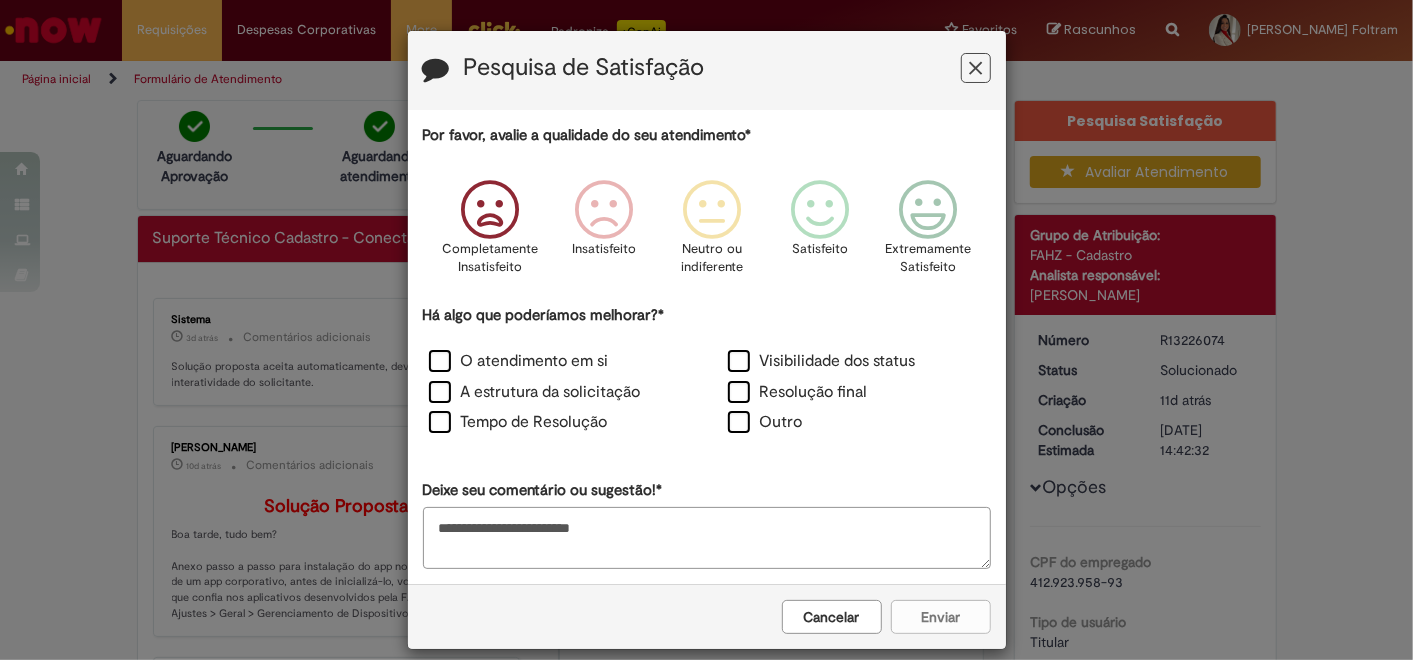 click on "Completamente Insatisfeito" at bounding box center [490, 233] 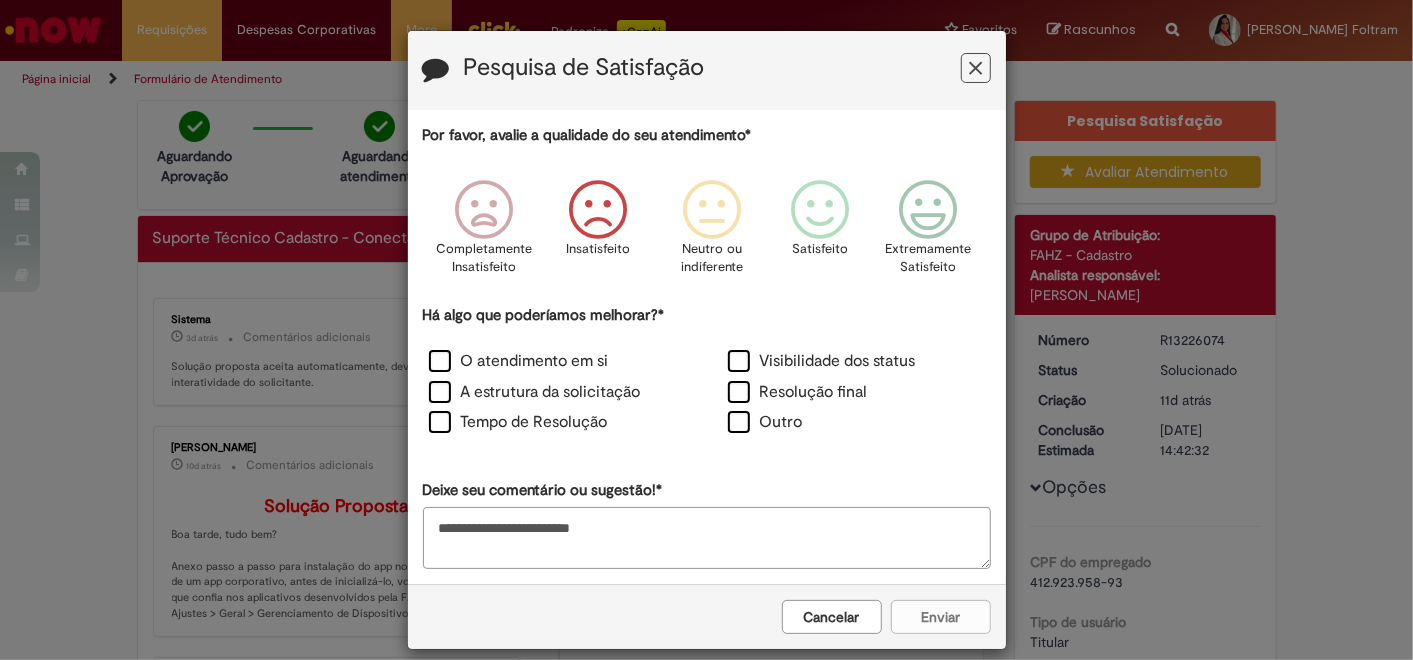 click at bounding box center [598, 210] 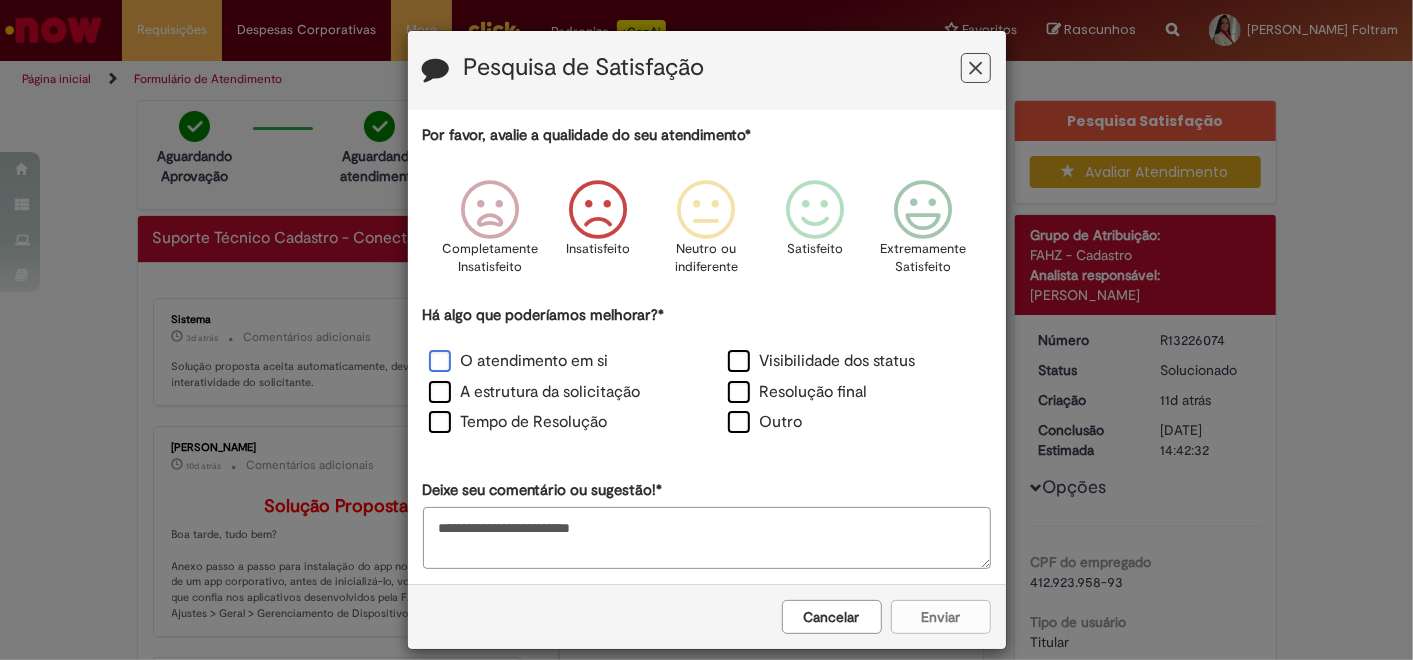 click on "O atendimento em si" at bounding box center (519, 361) 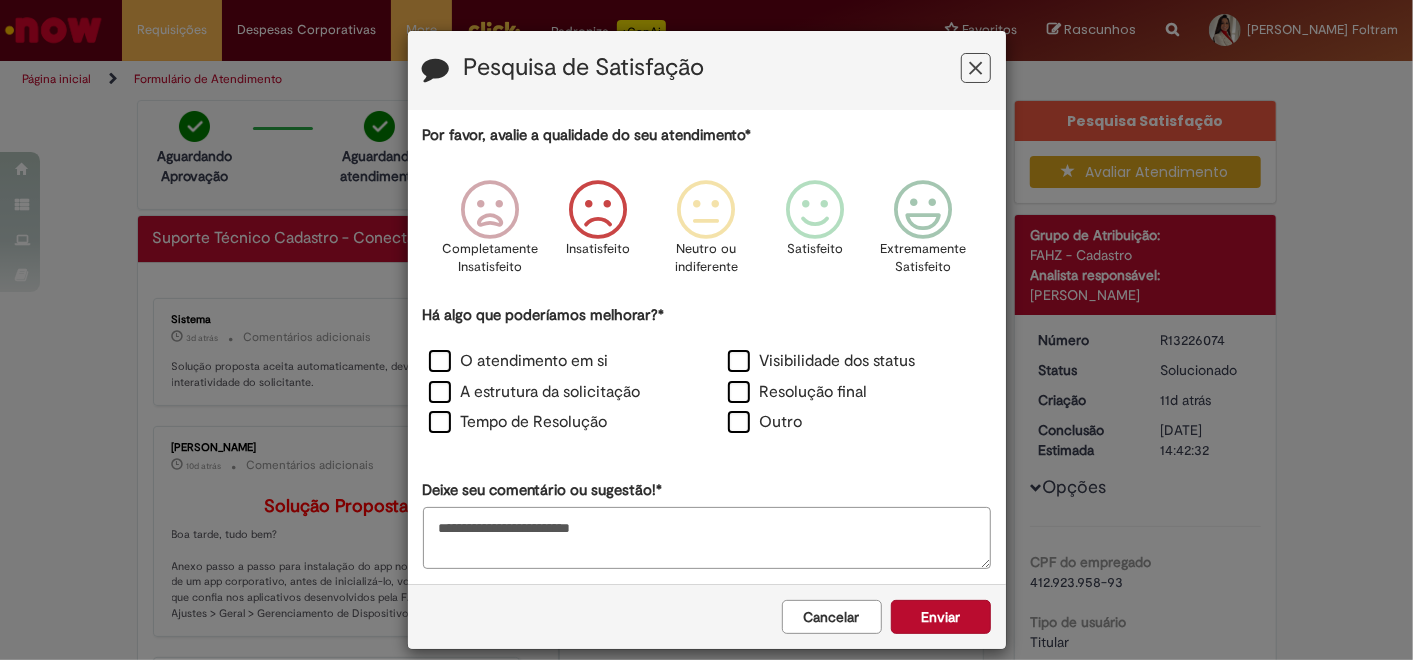 click on "A estrutura da solicitação" at bounding box center [557, 394] 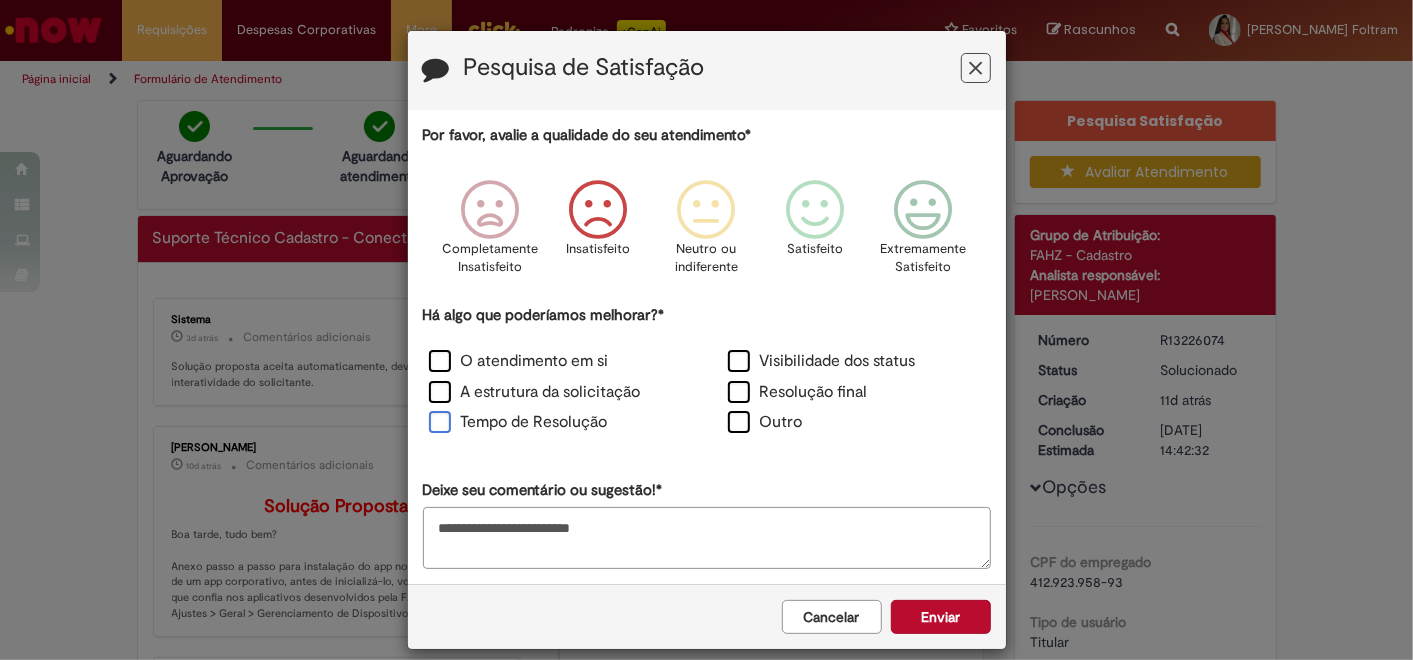 click on "Tempo de Resolução" at bounding box center [518, 422] 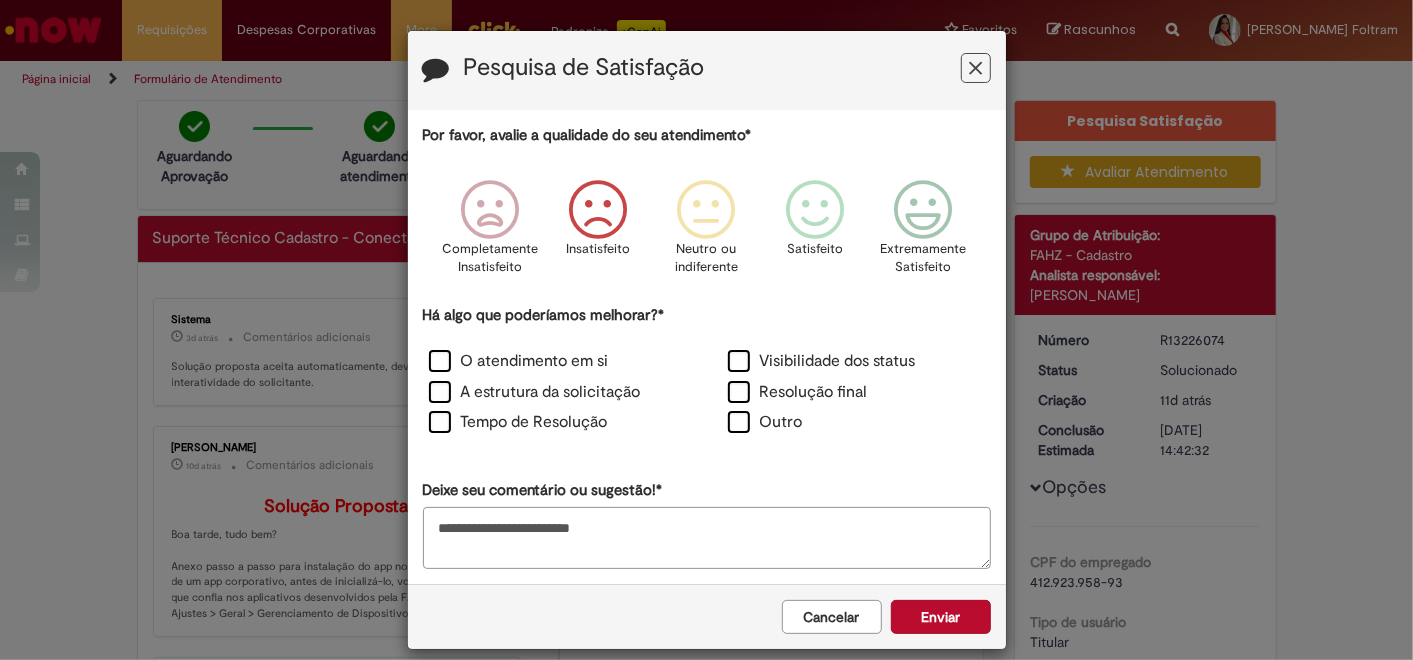click on "A estrutura da solicitação" at bounding box center (557, 394) 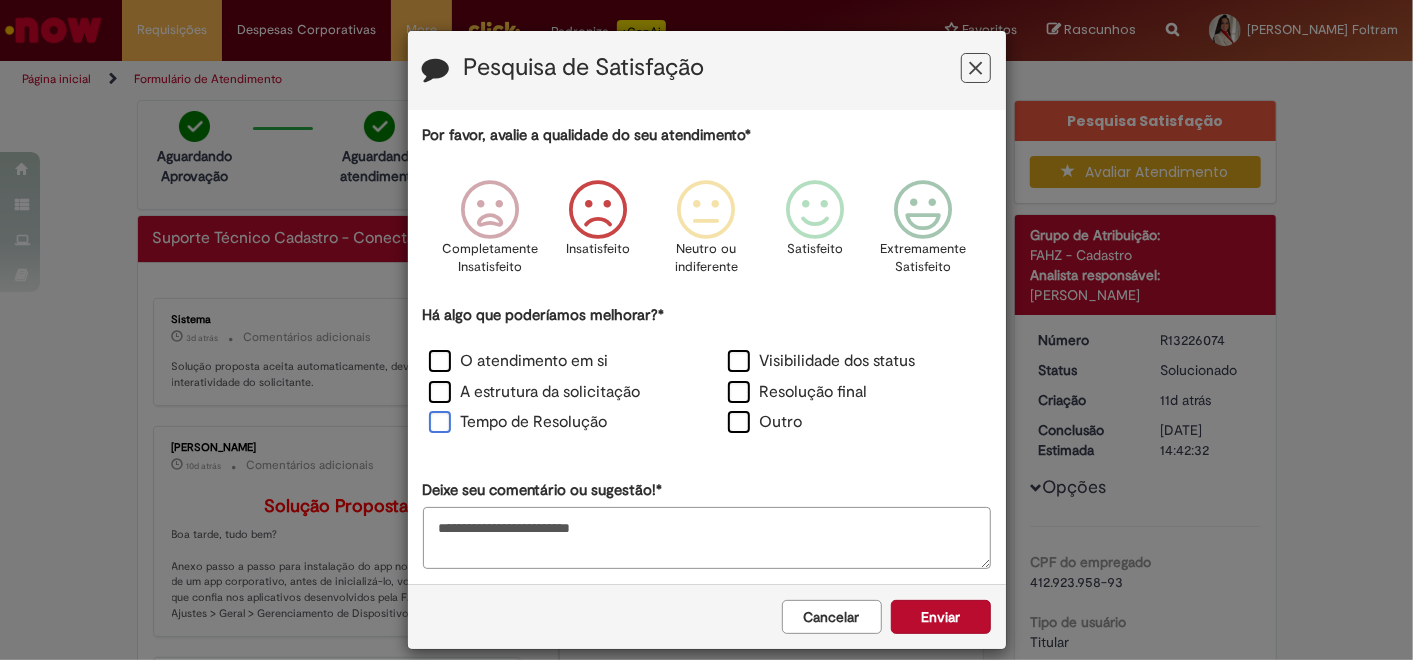 click on "Tempo de Resolução" at bounding box center [518, 422] 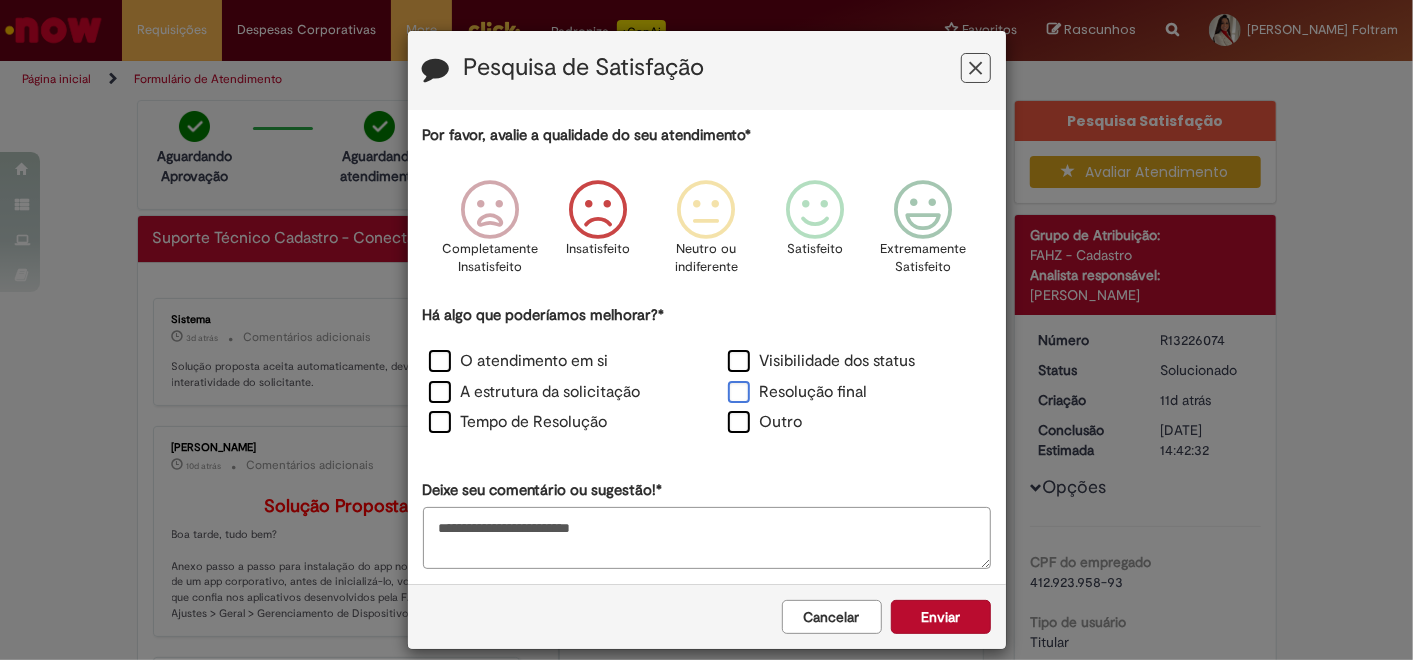 click on "Resolução final" at bounding box center [798, 392] 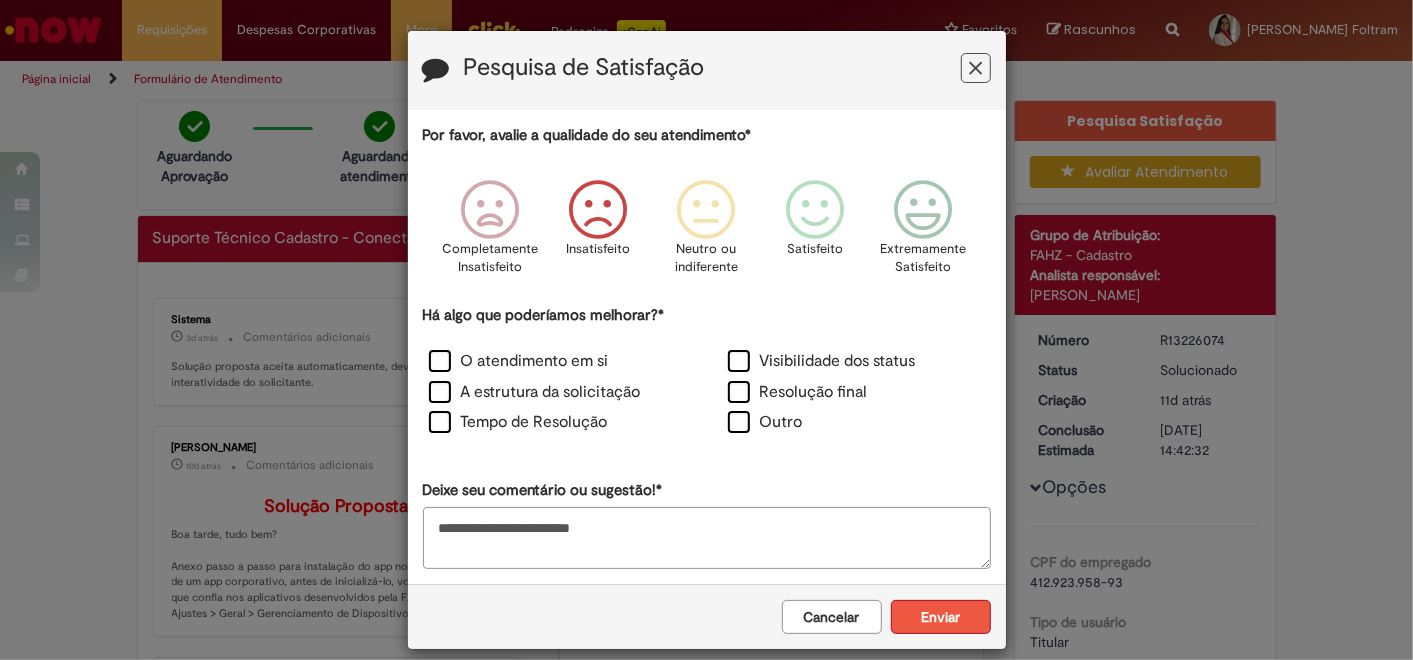 click on "Enviar" at bounding box center [941, 617] 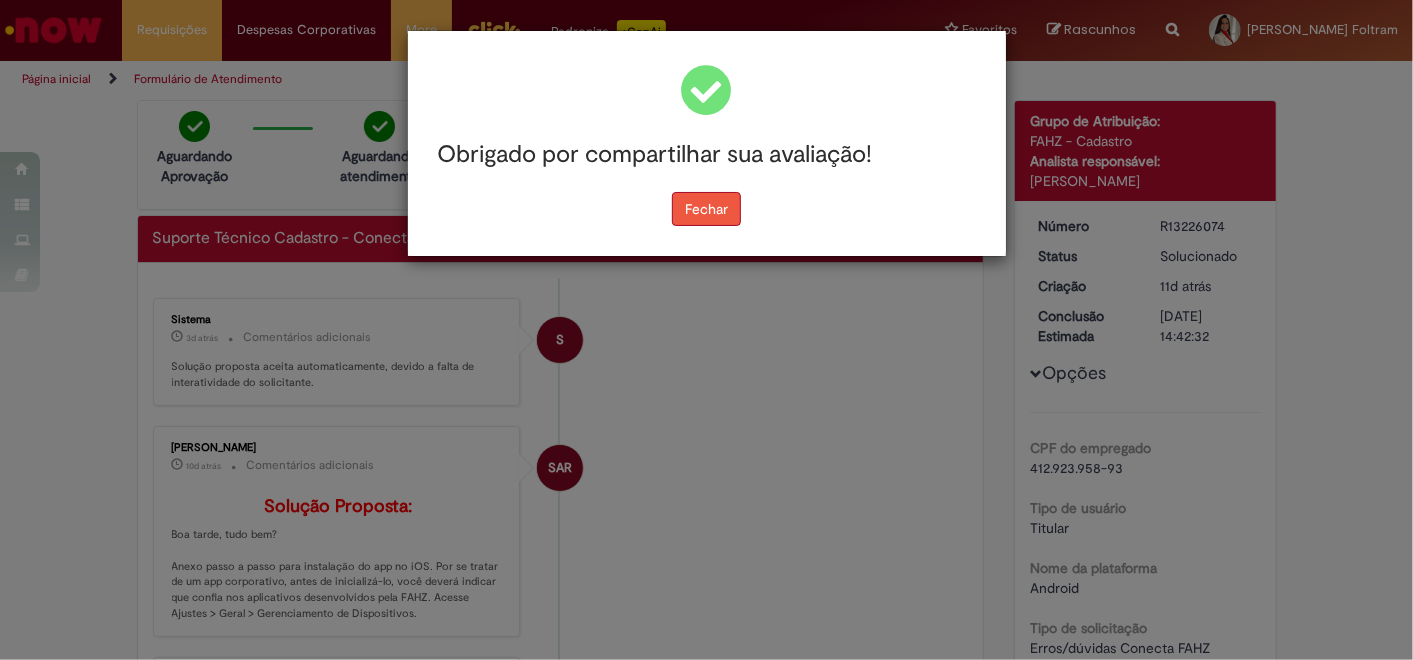 click on "Fechar" at bounding box center [706, 209] 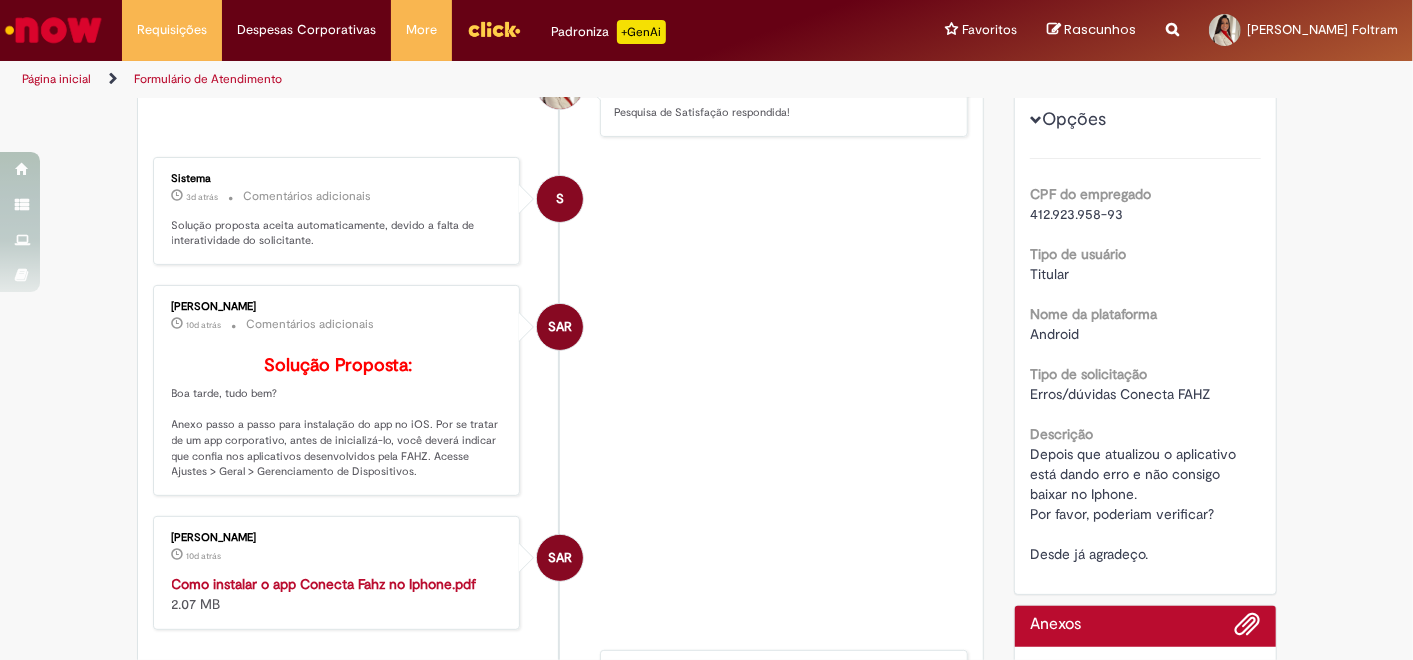 scroll, scrollTop: 111, scrollLeft: 0, axis: vertical 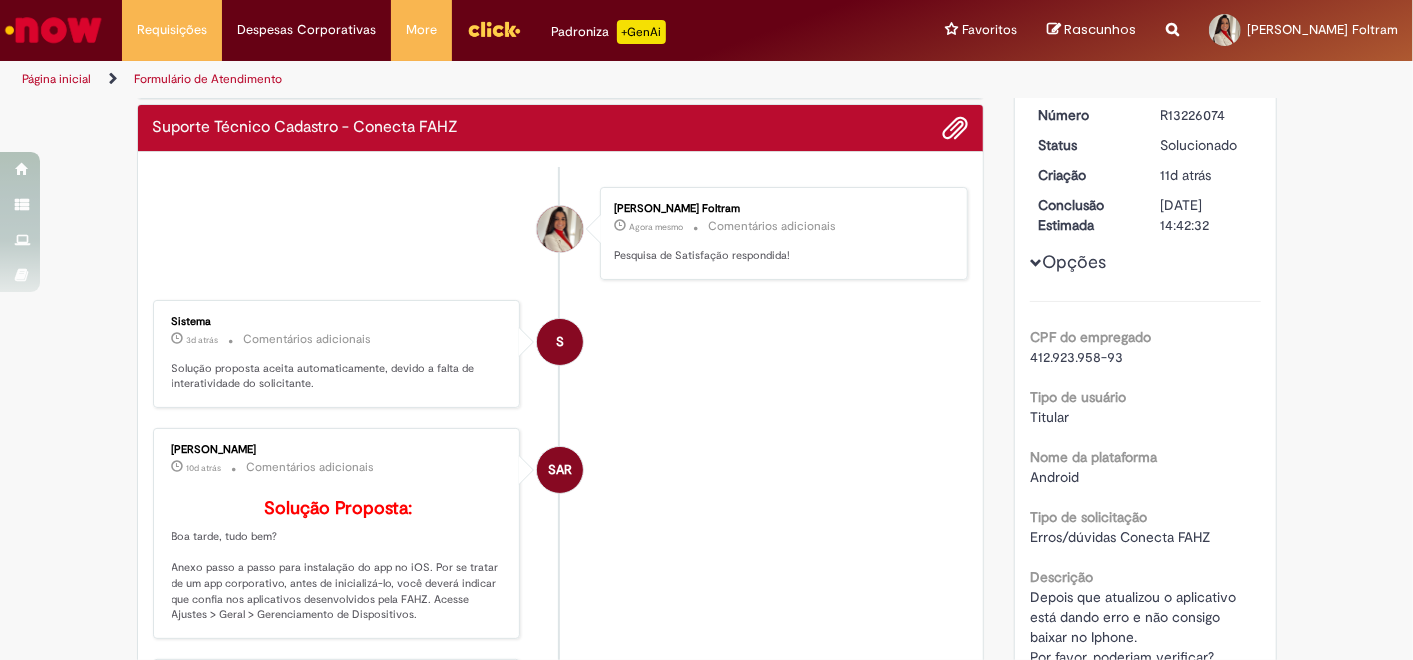 click on "Opções" at bounding box center [0, 0] 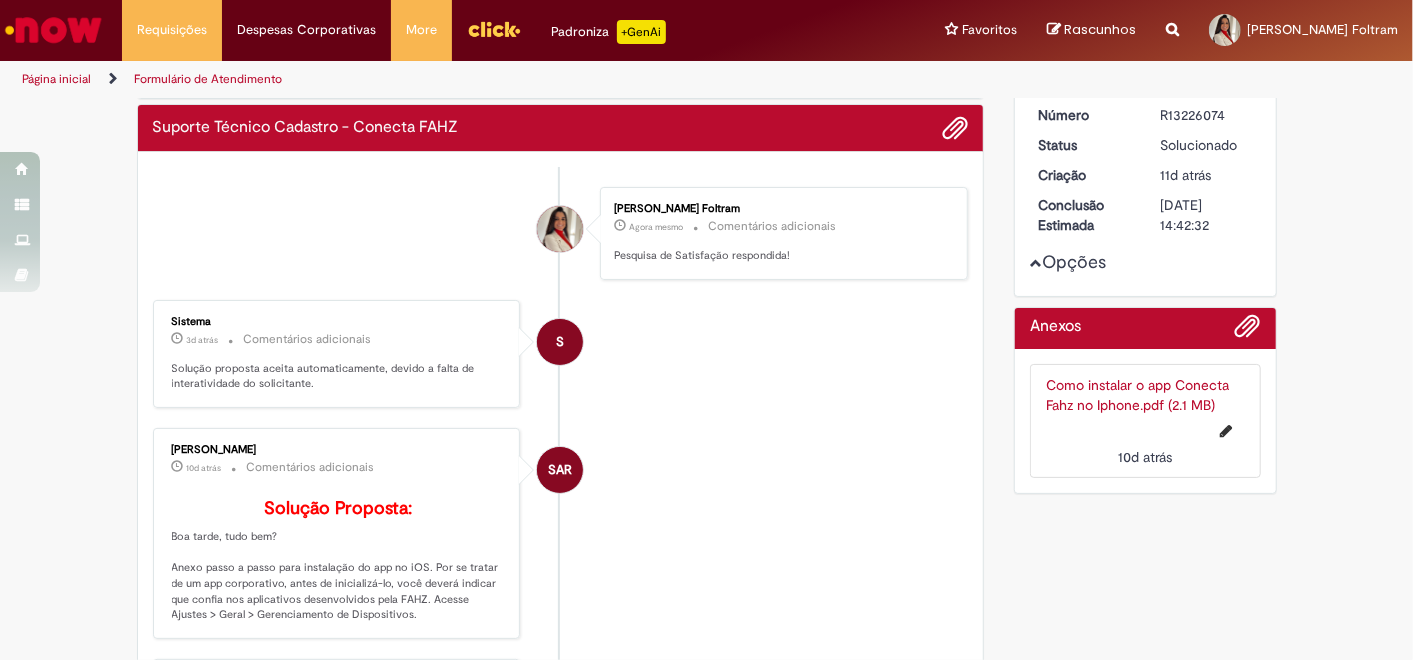 click on "Opções" at bounding box center (0, 0) 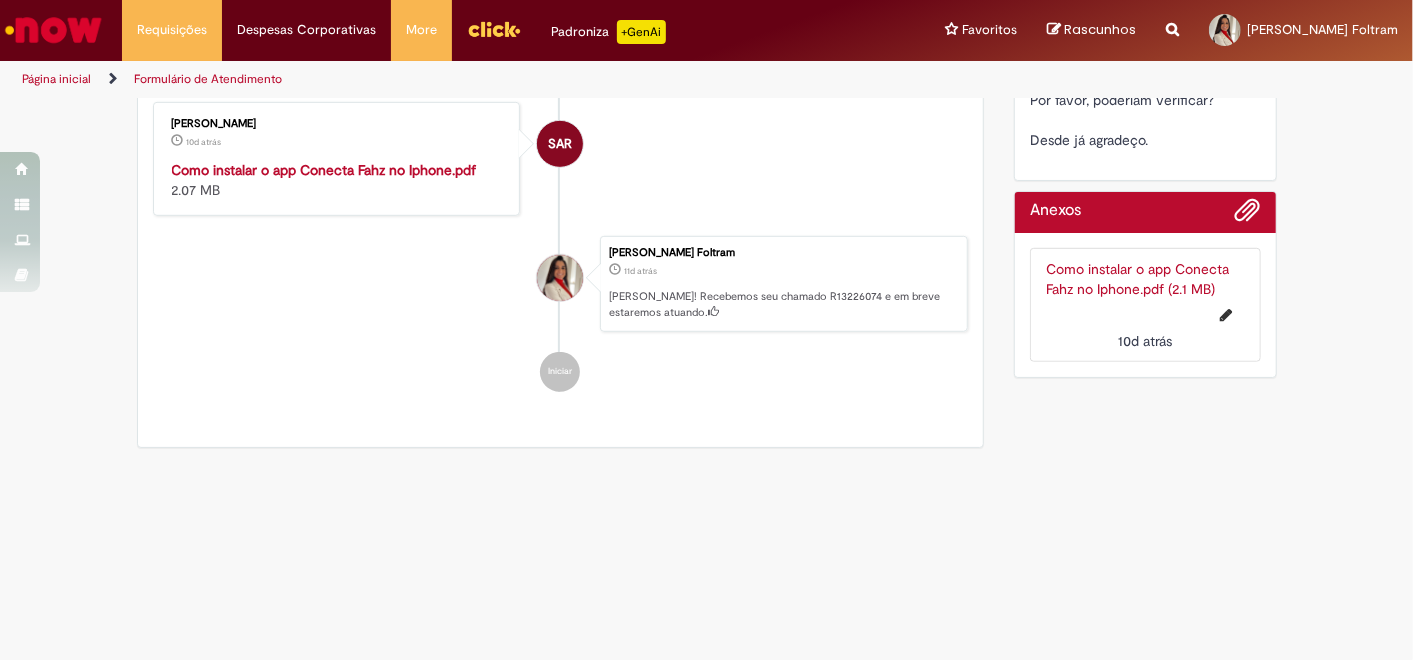 scroll, scrollTop: 692, scrollLeft: 0, axis: vertical 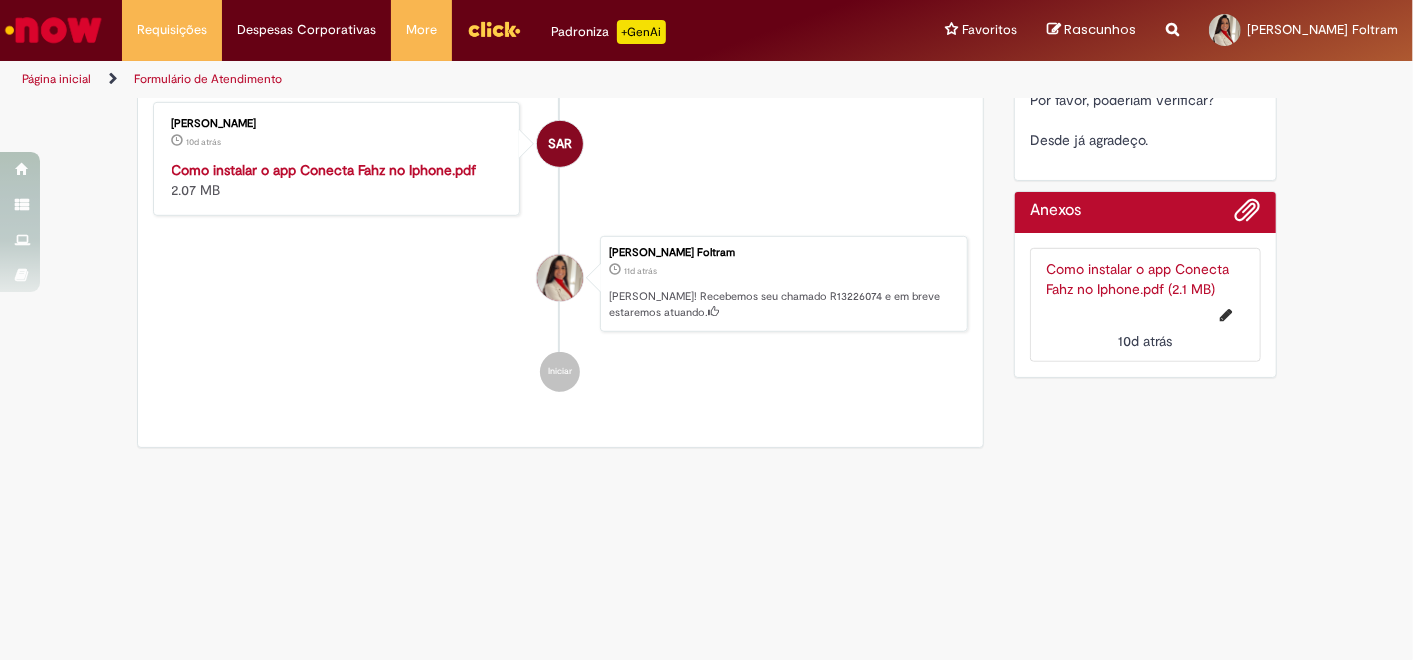 drag, startPoint x: 1107, startPoint y: 260, endPoint x: 1032, endPoint y: 350, distance: 117.15375 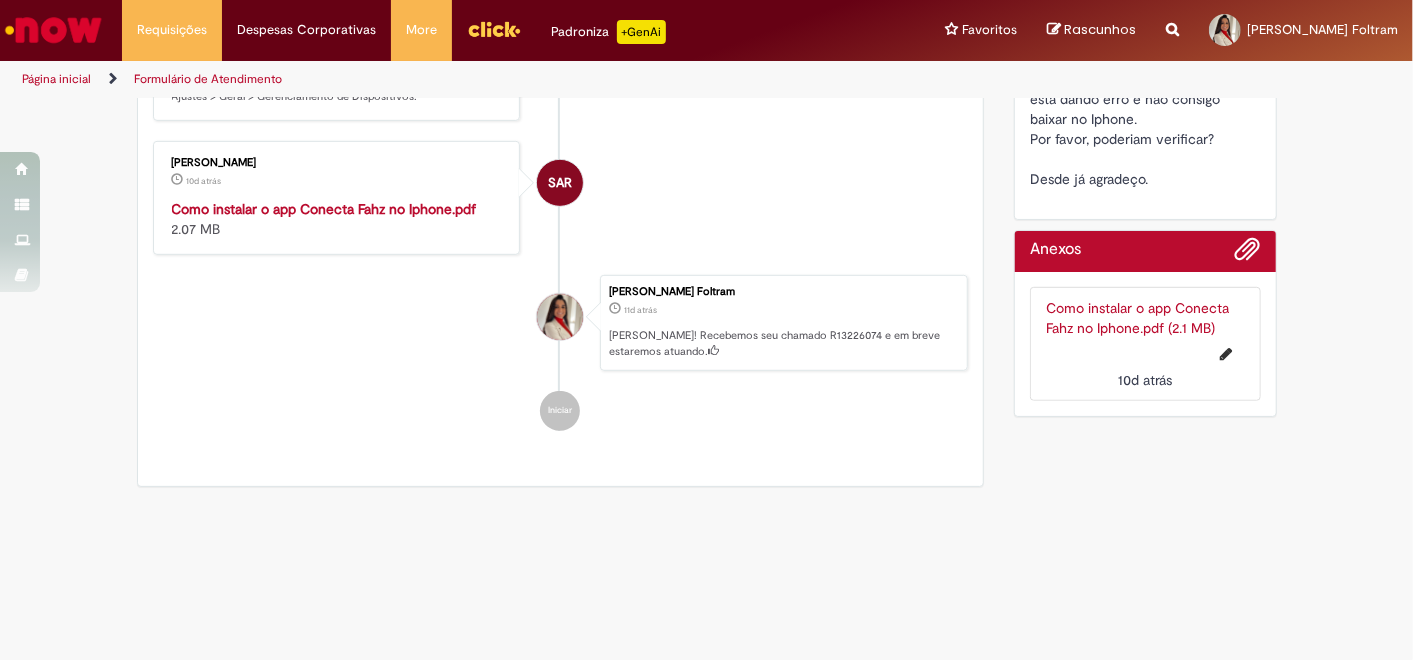 scroll, scrollTop: 581, scrollLeft: 0, axis: vertical 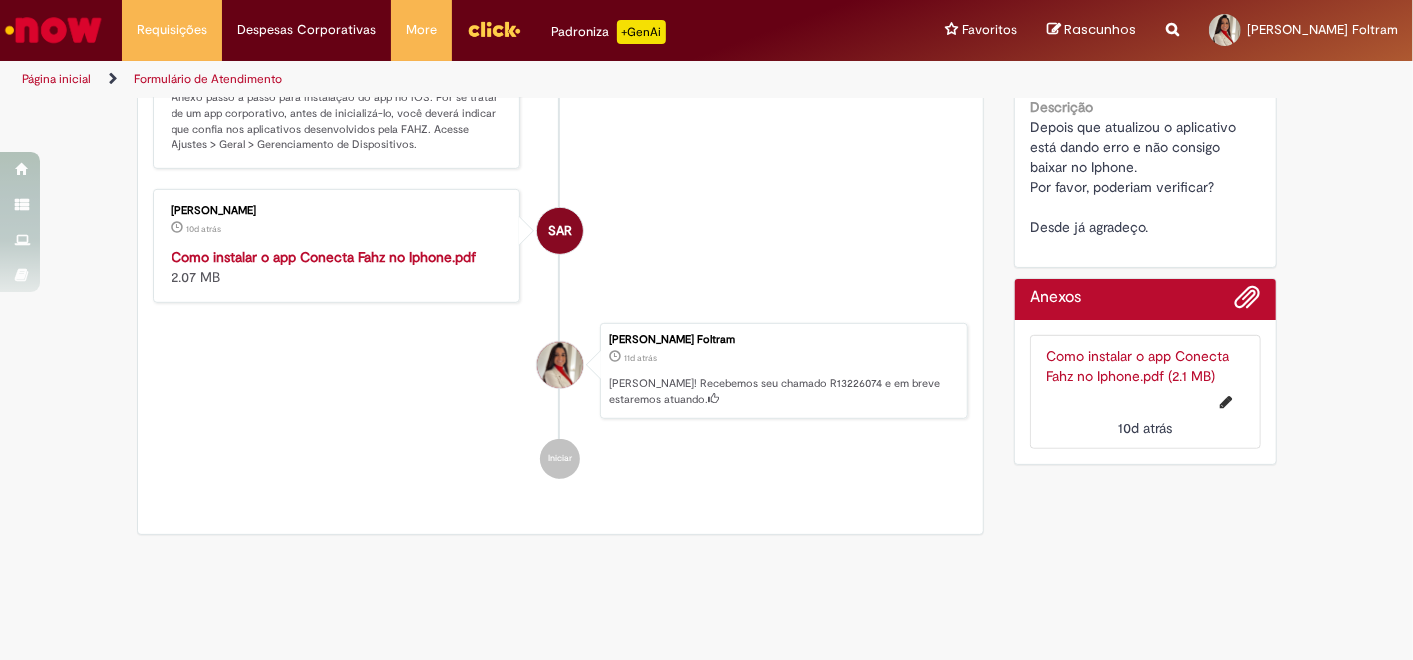 click on "Como instalar o app Conecta Fahz no Iphone.pdf (2.1 MB)" at bounding box center (1137, 366) 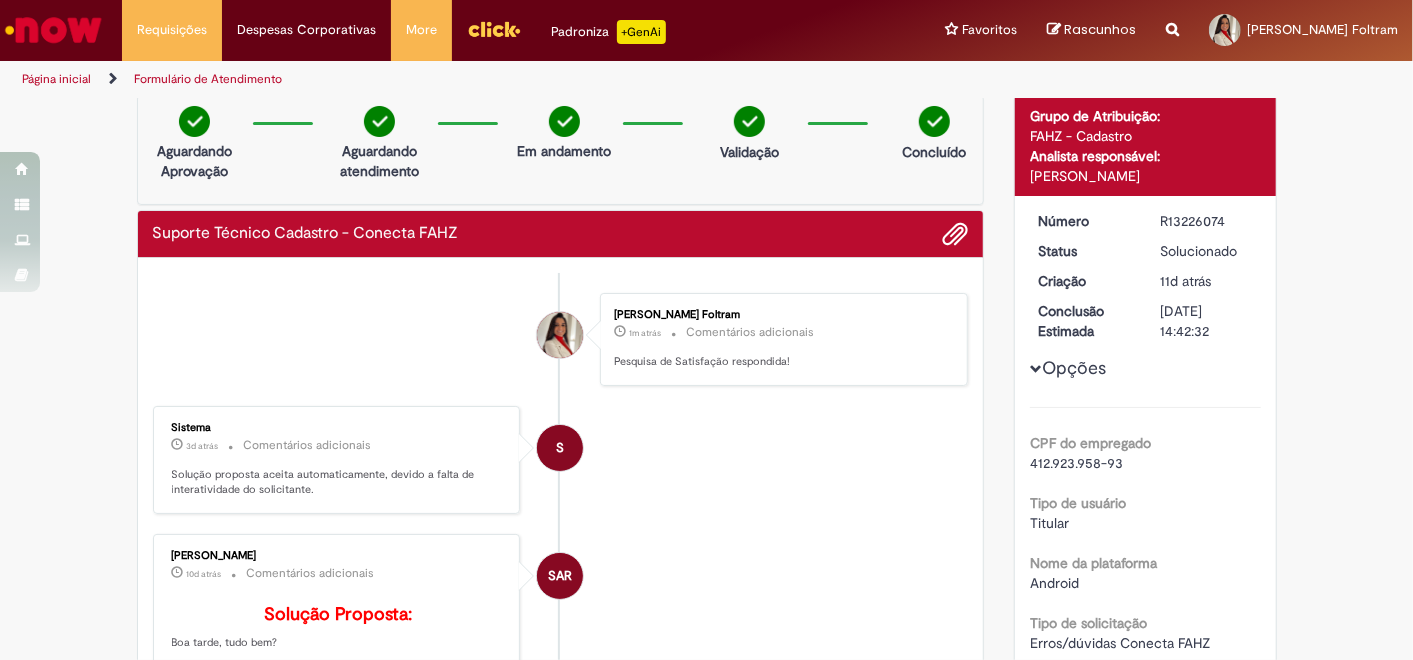 scroll, scrollTop: 0, scrollLeft: 0, axis: both 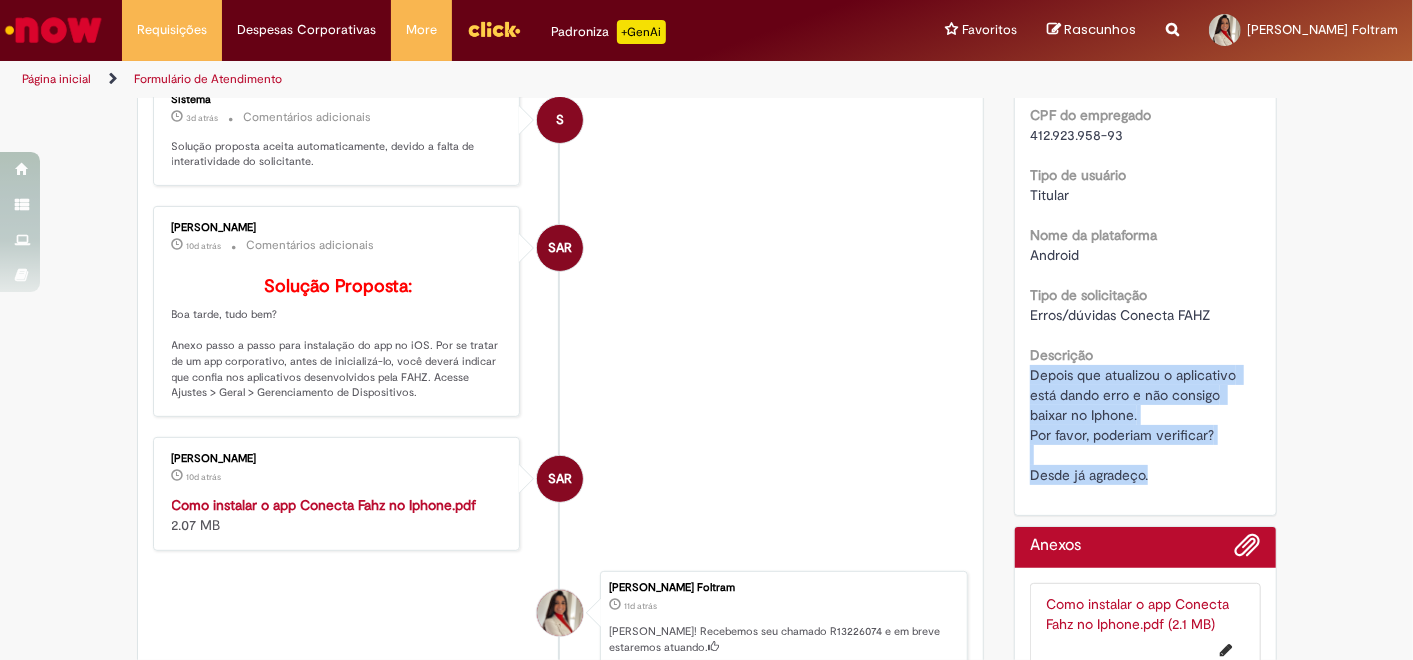 drag, startPoint x: 1016, startPoint y: 377, endPoint x: 1147, endPoint y: 472, distance: 161.82089 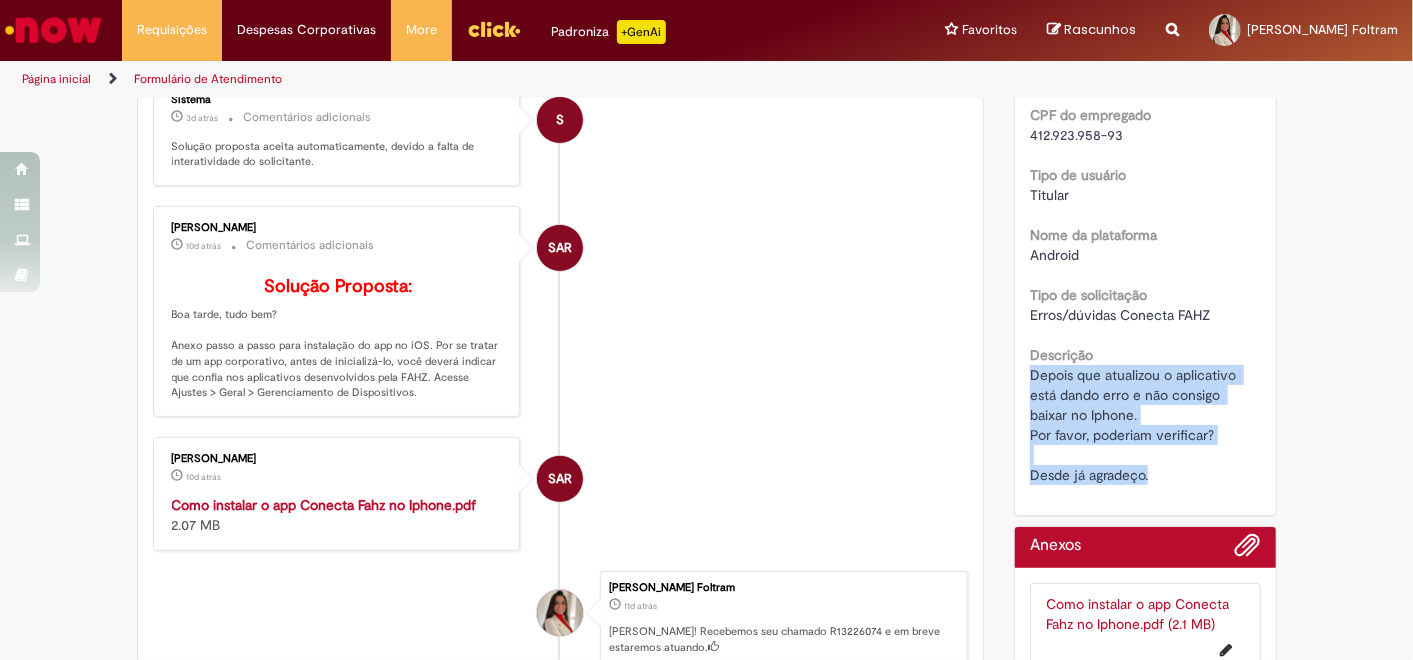 copy on "Depois que atualizou o aplicativo está dando erro e não consigo baixar no Iphone.
Por favor, poderiam verificar?
Desde já agradeço." 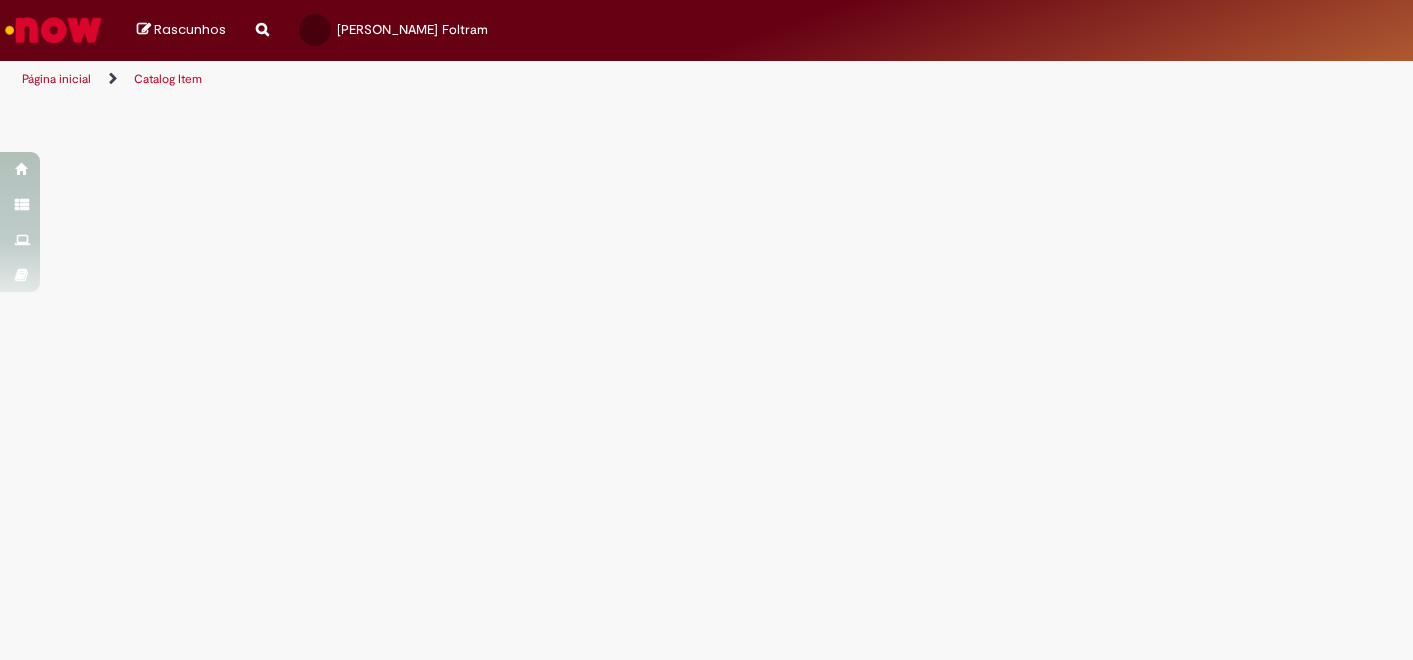 scroll, scrollTop: 0, scrollLeft: 0, axis: both 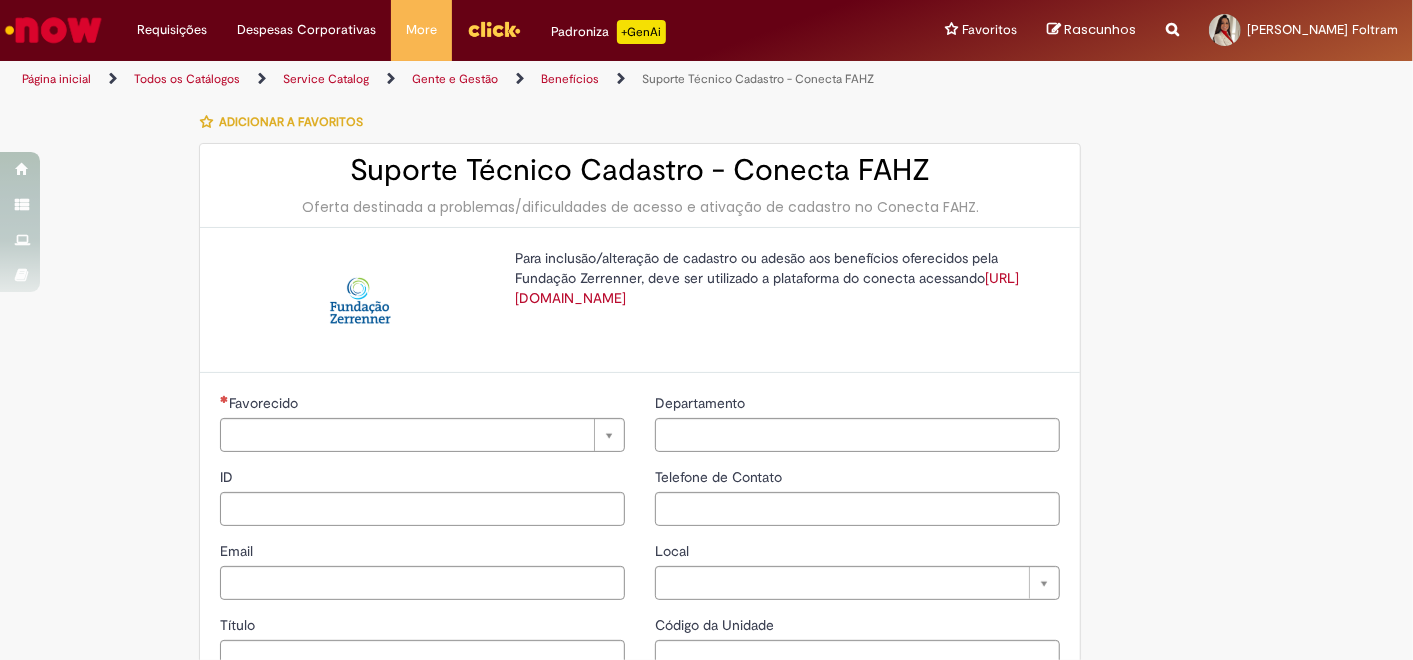 type on "********" 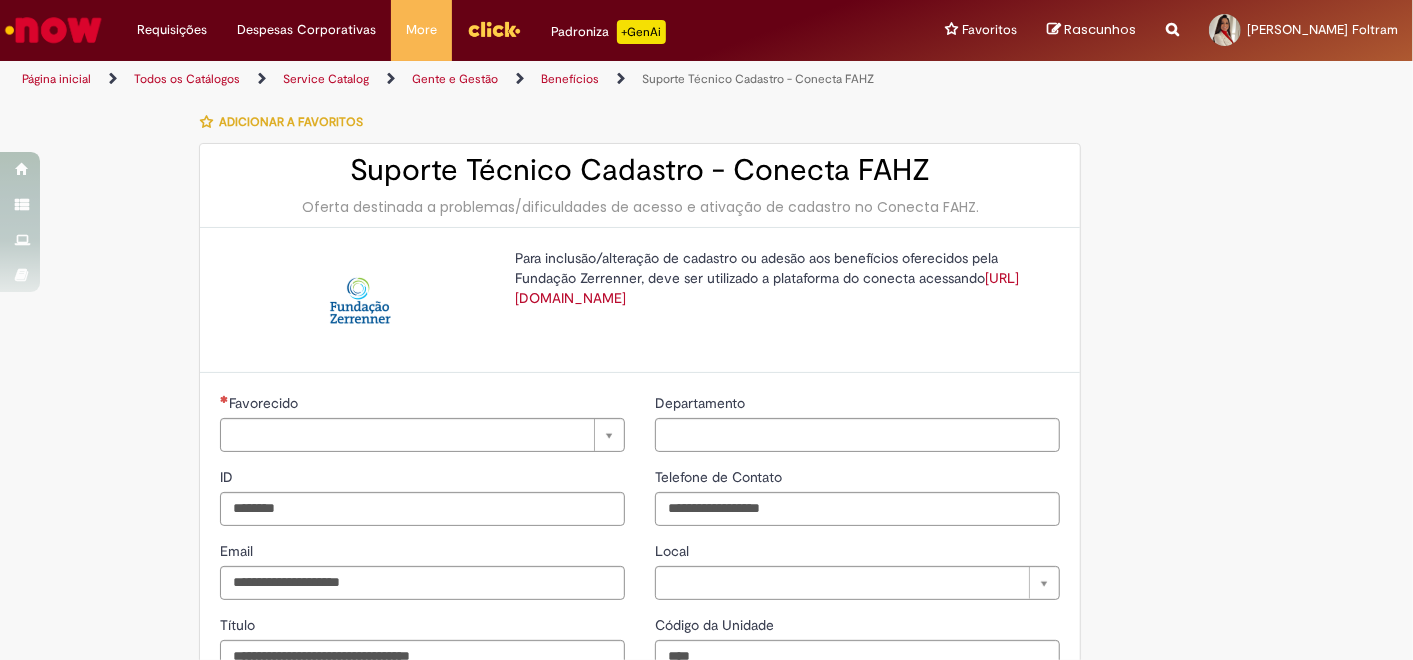 type on "**********" 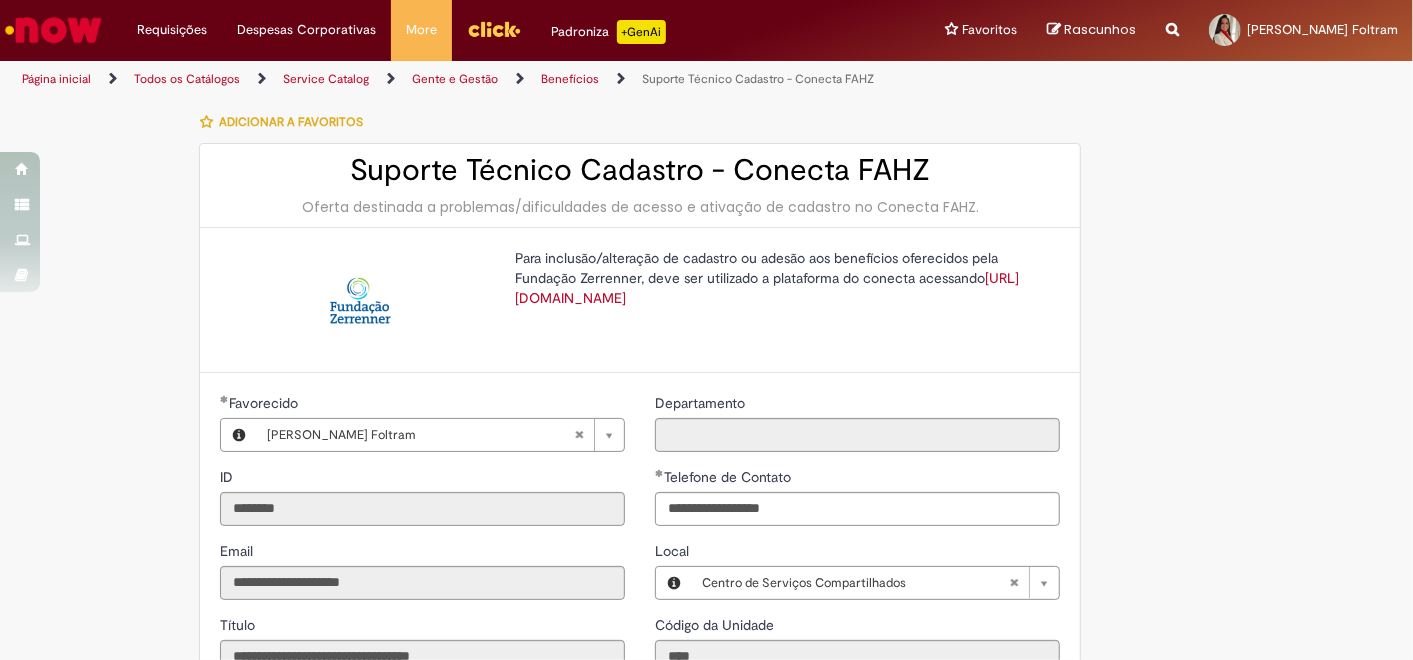 type on "**********" 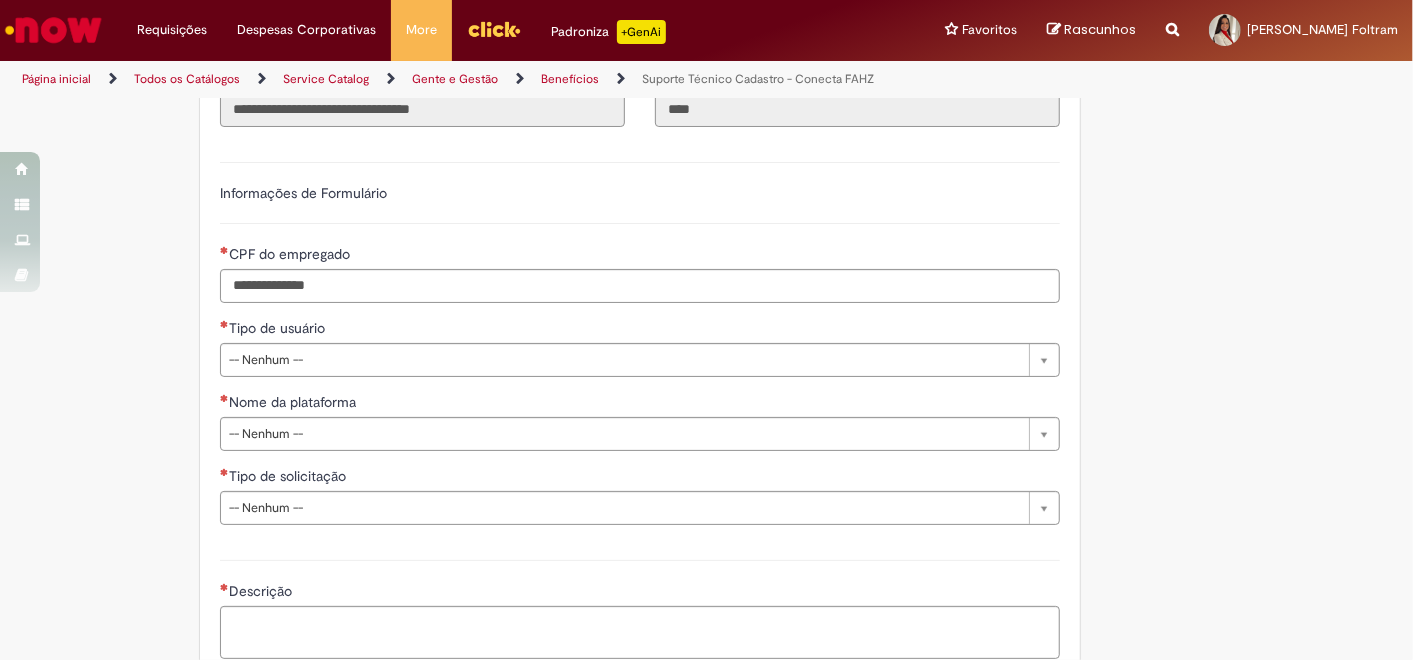 scroll, scrollTop: 555, scrollLeft: 0, axis: vertical 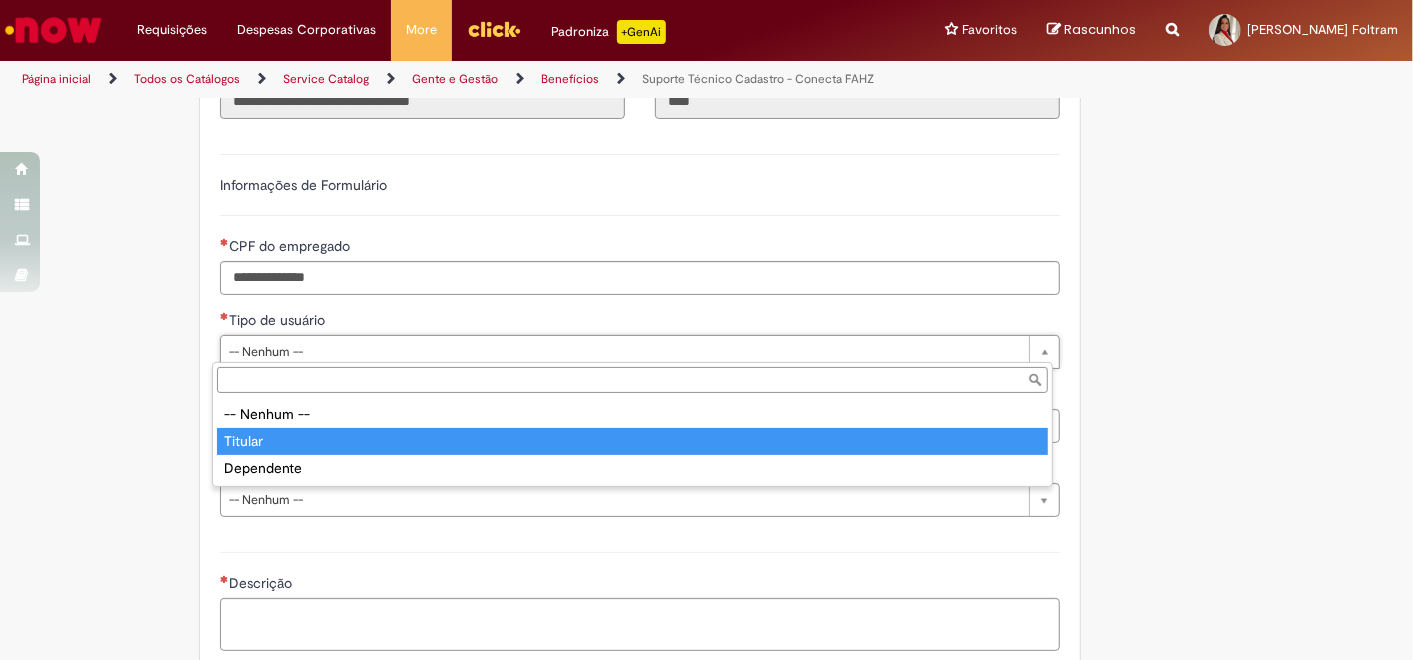 type on "*******" 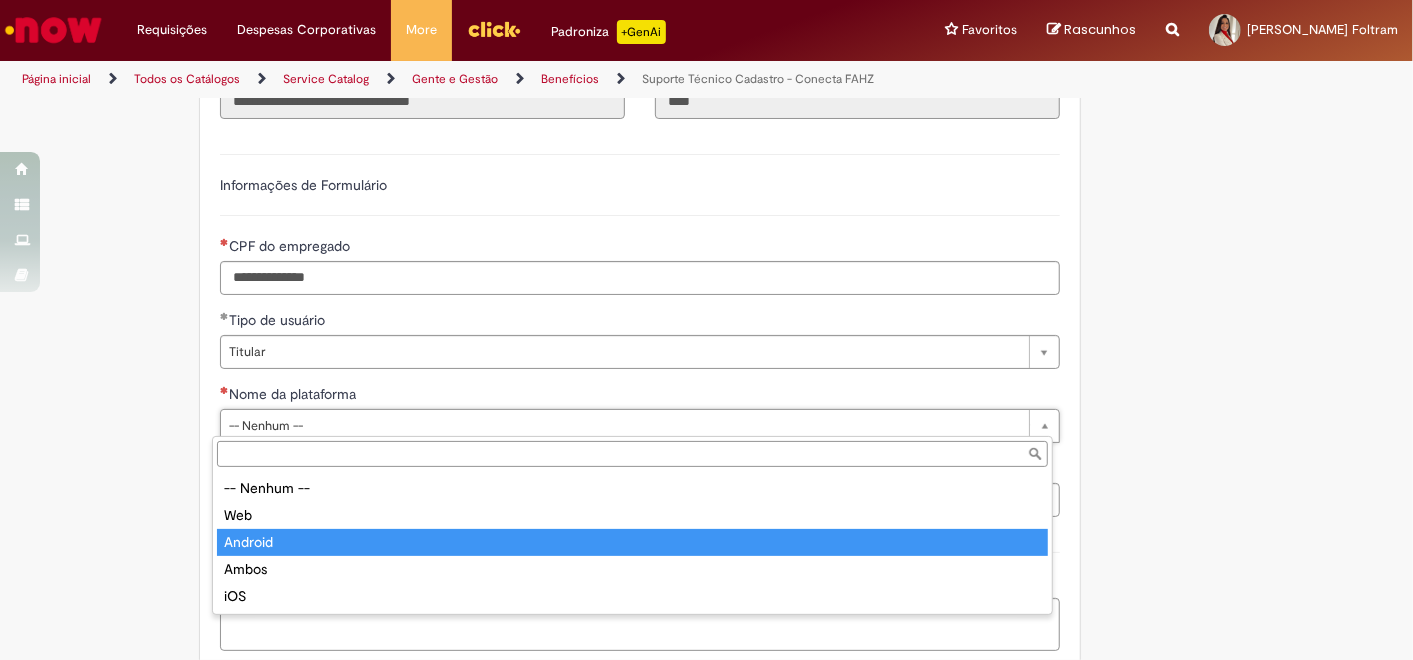 type on "*******" 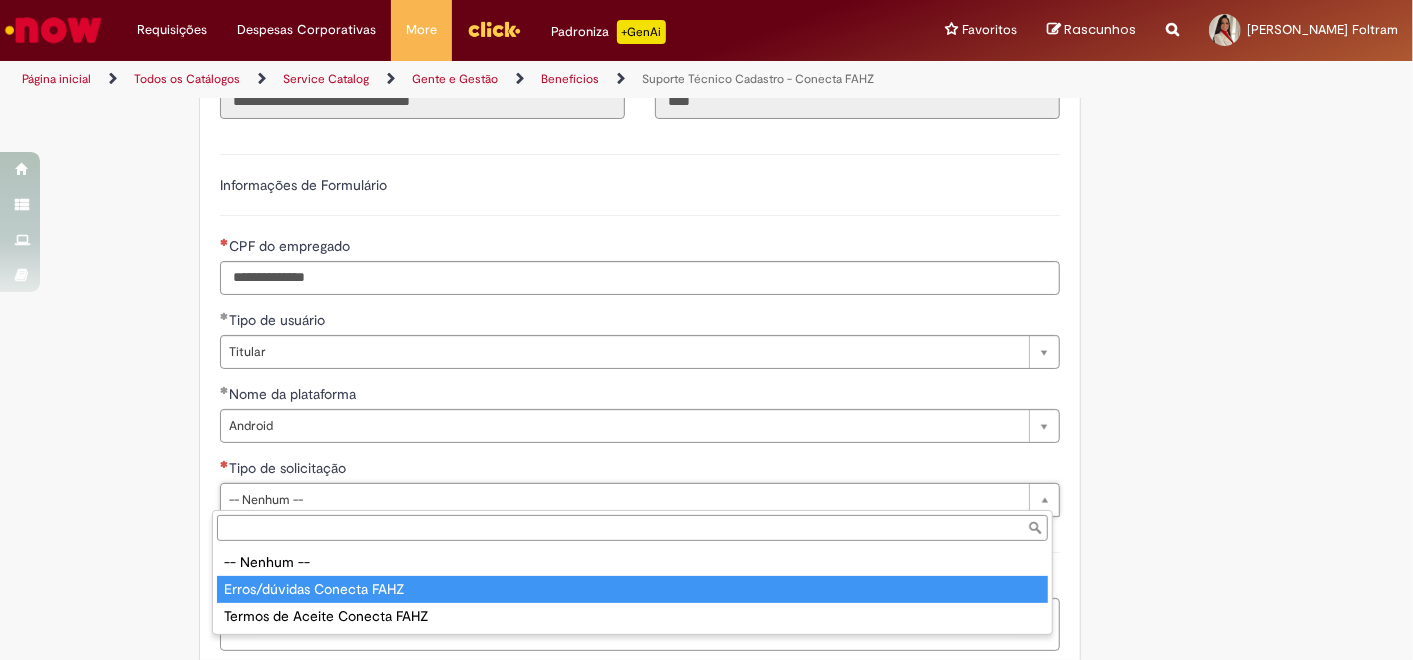 type on "**********" 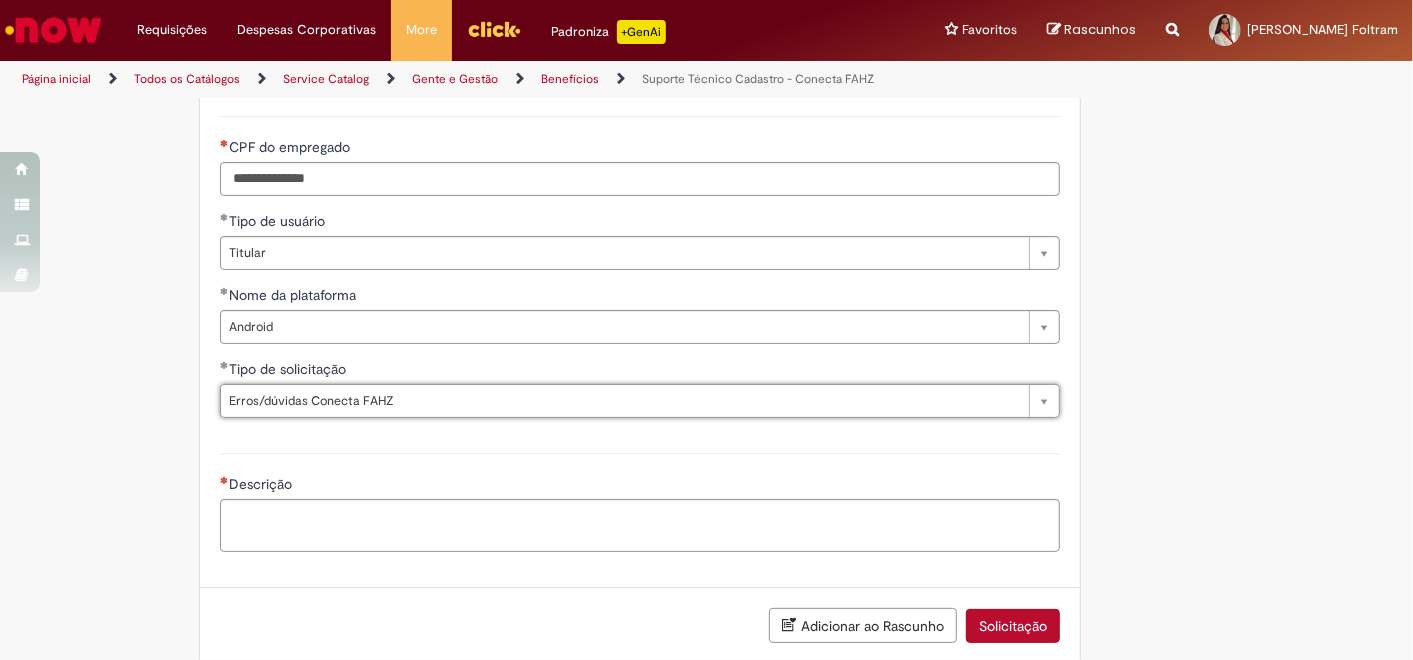 scroll, scrollTop: 763, scrollLeft: 0, axis: vertical 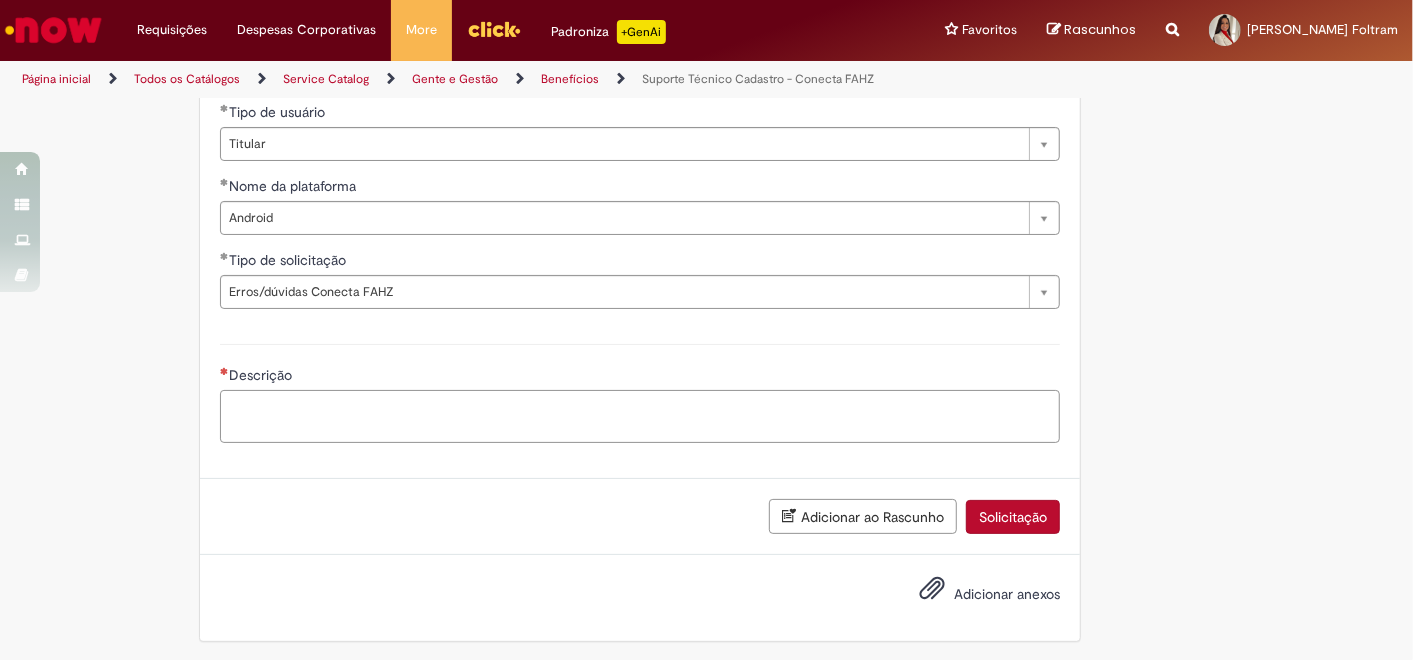 click on "Descrição" at bounding box center (640, 416) 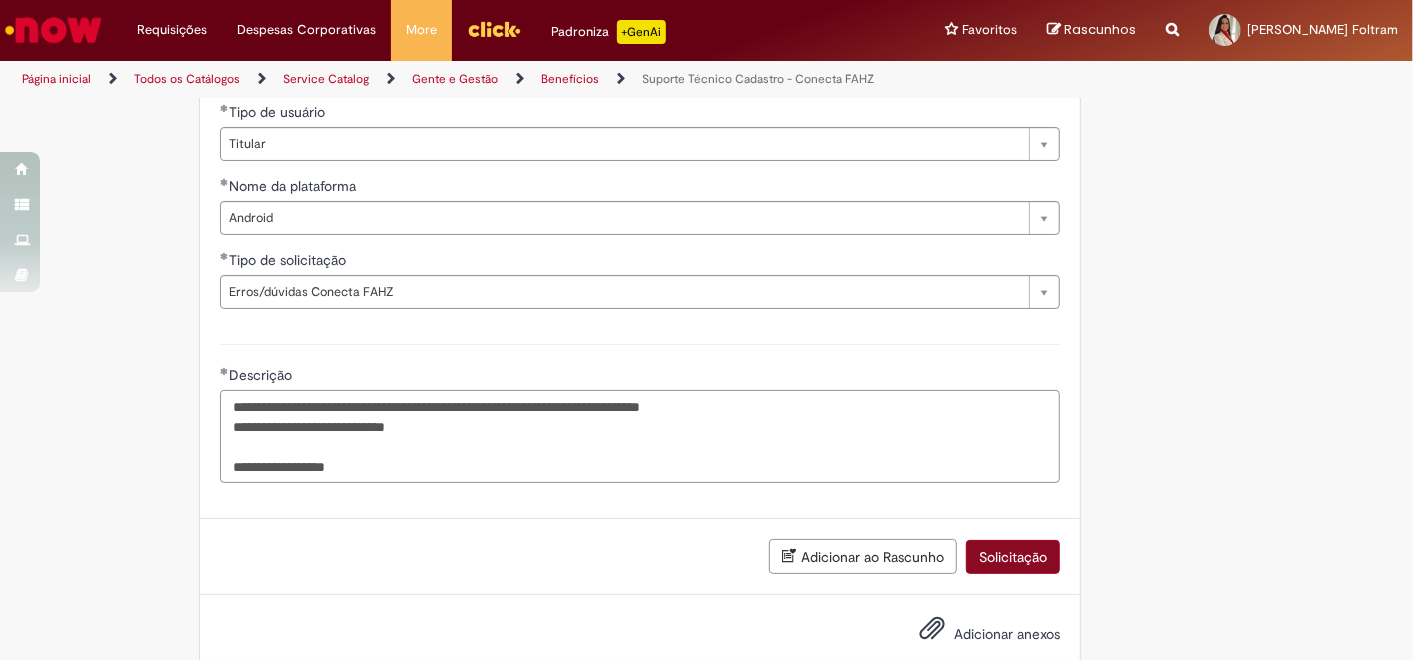type on "**********" 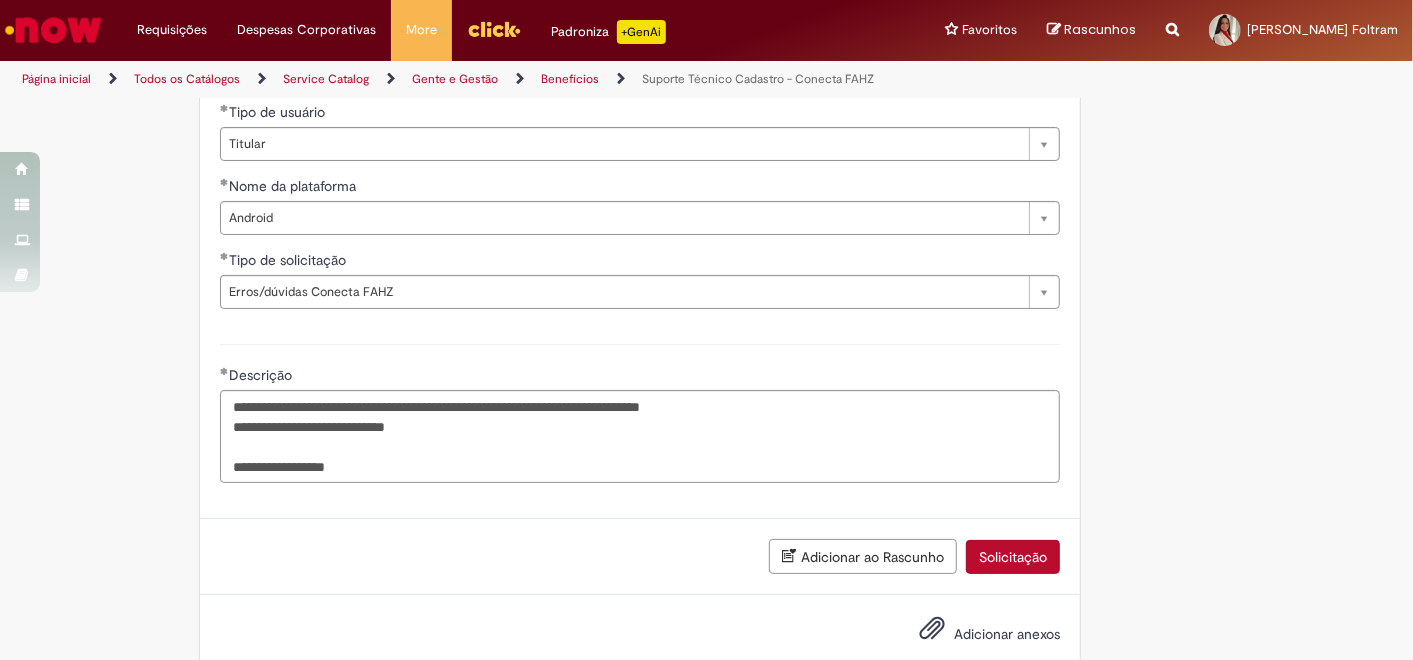 click on "Solicitação" at bounding box center (1013, 557) 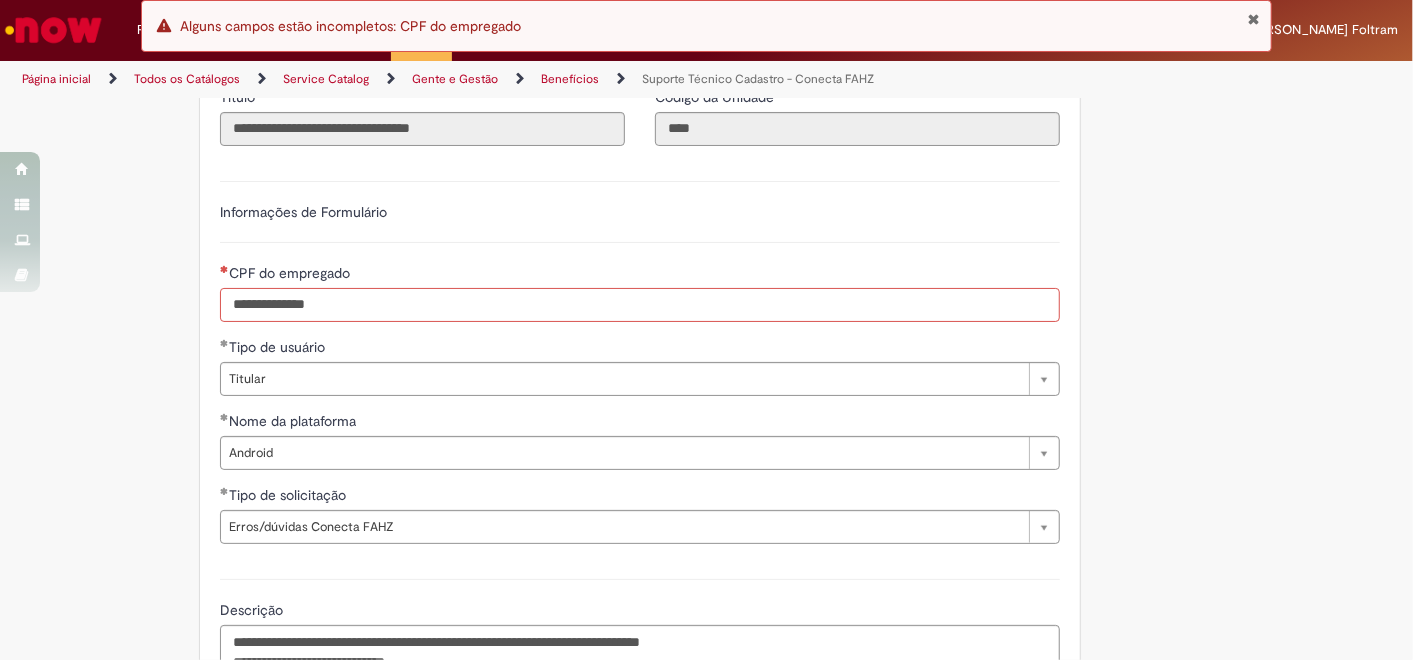 scroll, scrollTop: 562, scrollLeft: 0, axis: vertical 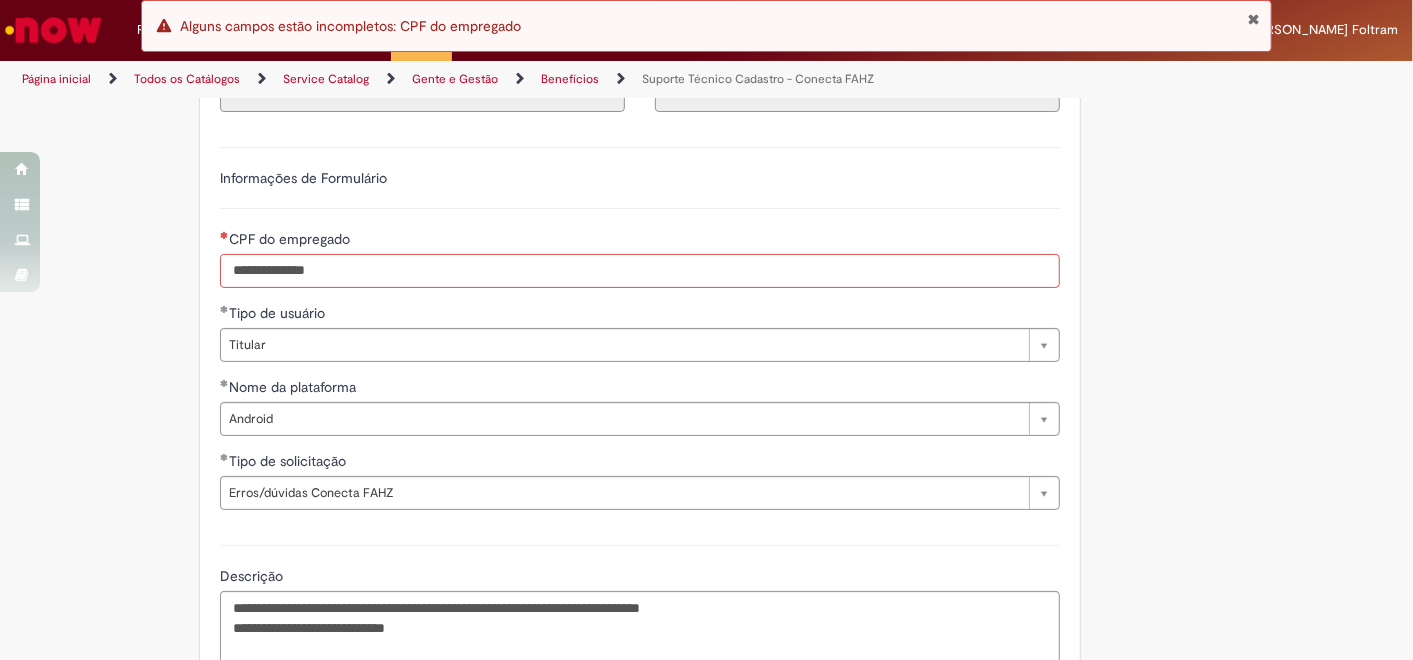 drag, startPoint x: 345, startPoint y: 268, endPoint x: -5, endPoint y: 261, distance: 350.07 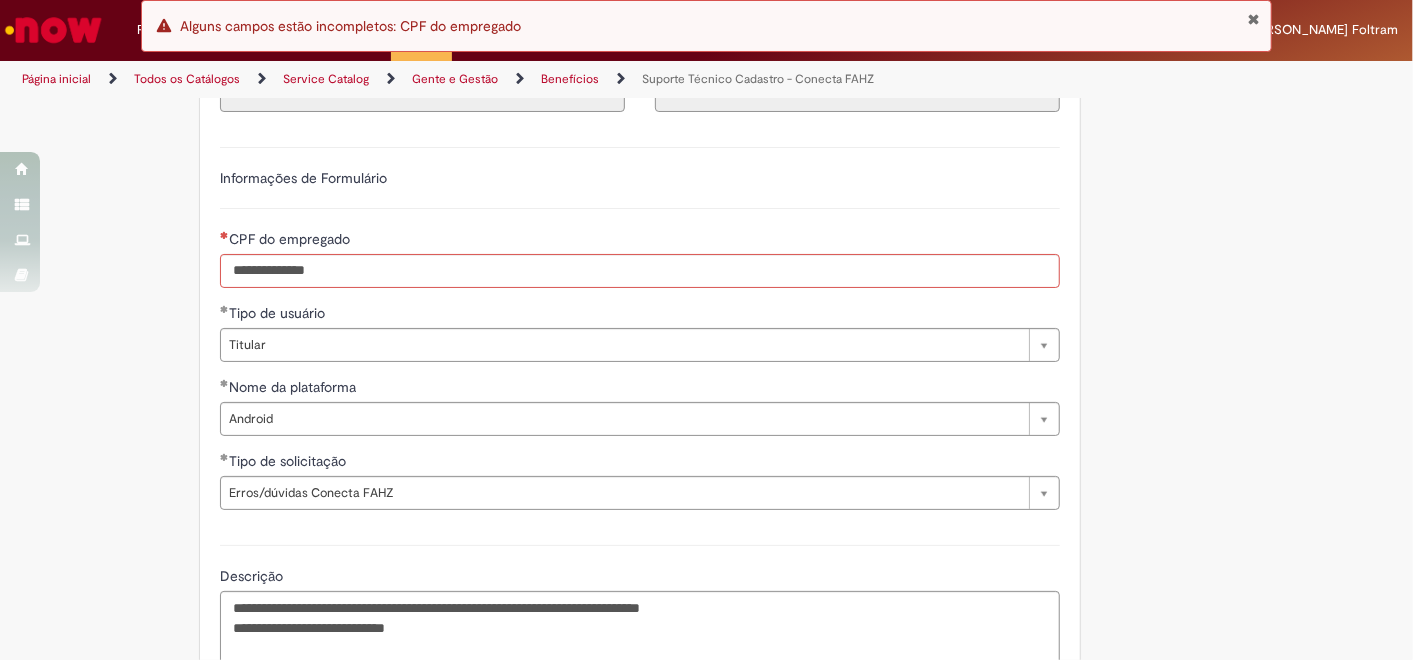 drag, startPoint x: 395, startPoint y: 300, endPoint x: 388, endPoint y: 285, distance: 16.552946 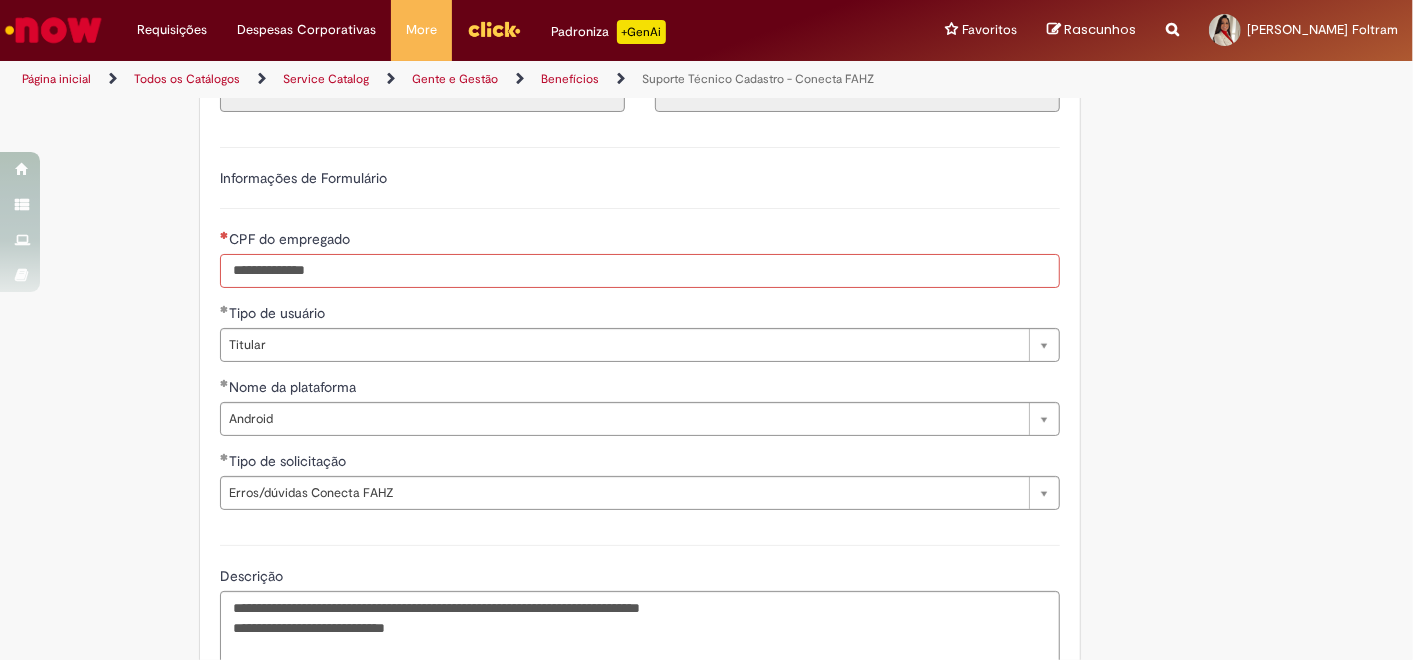 click on "CPF do empregado" at bounding box center [640, 271] 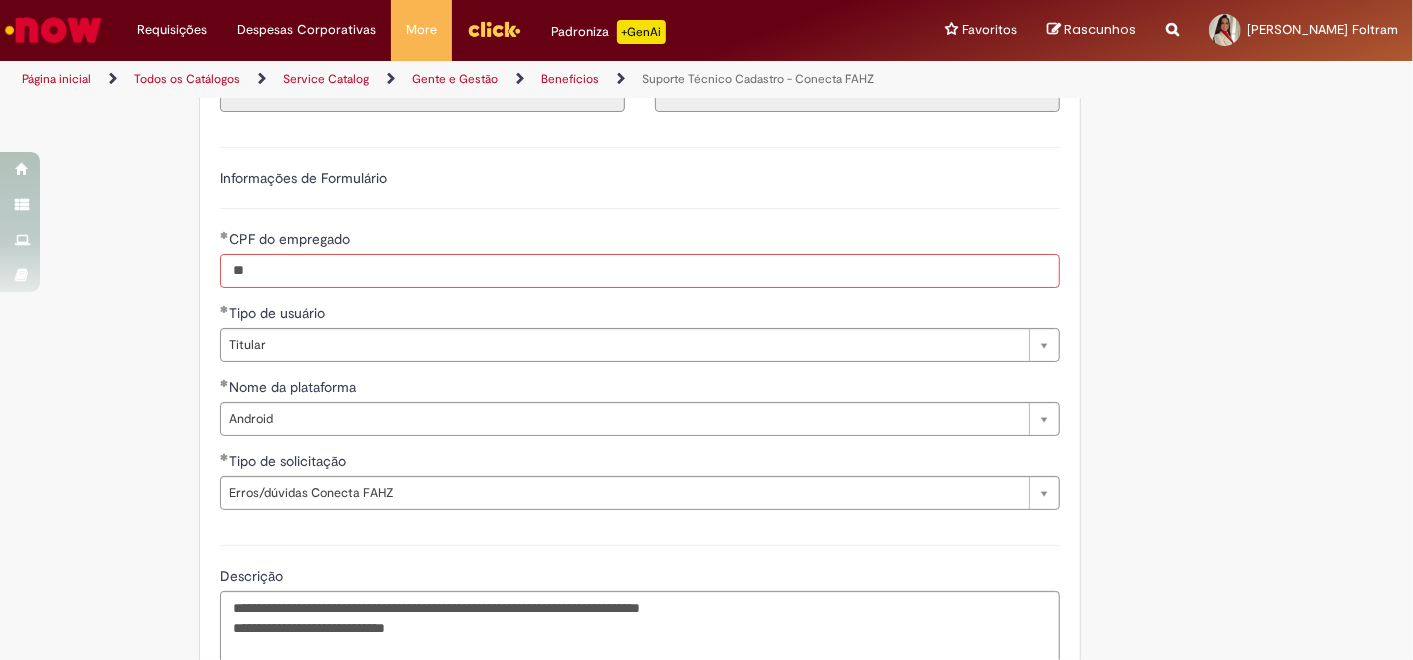 type on "*" 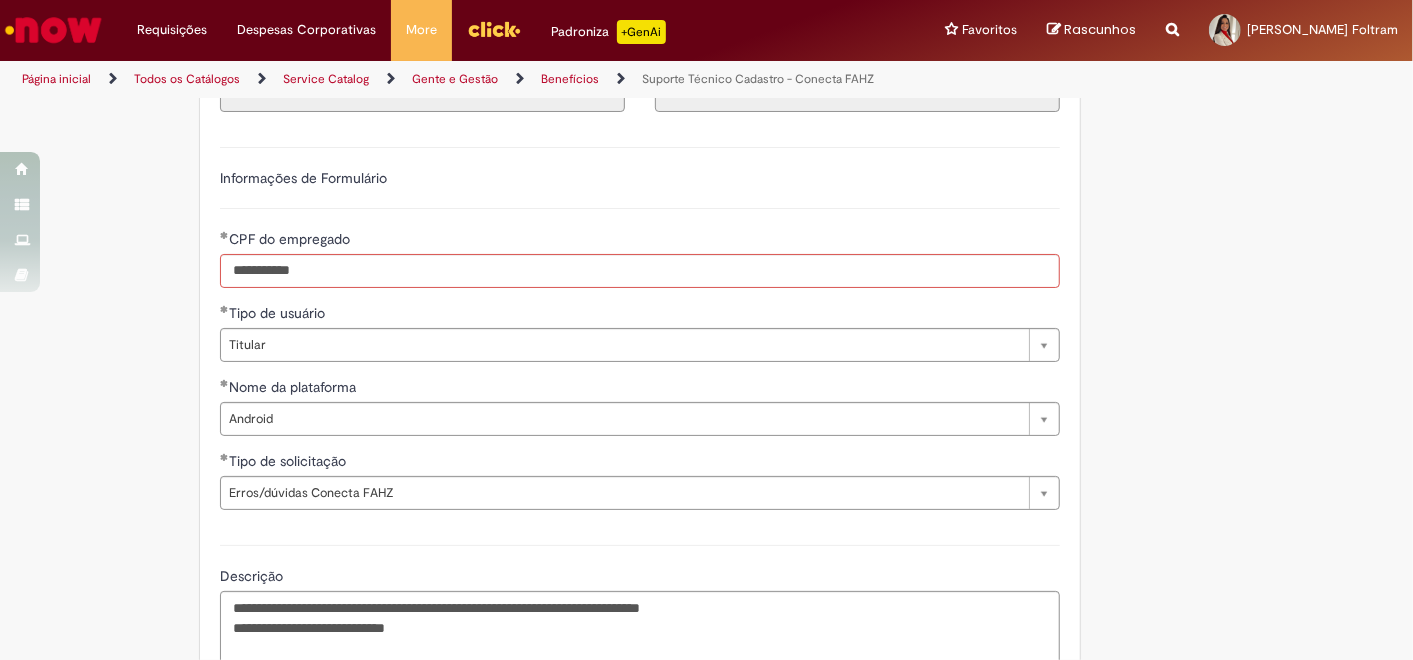 type on "**********" 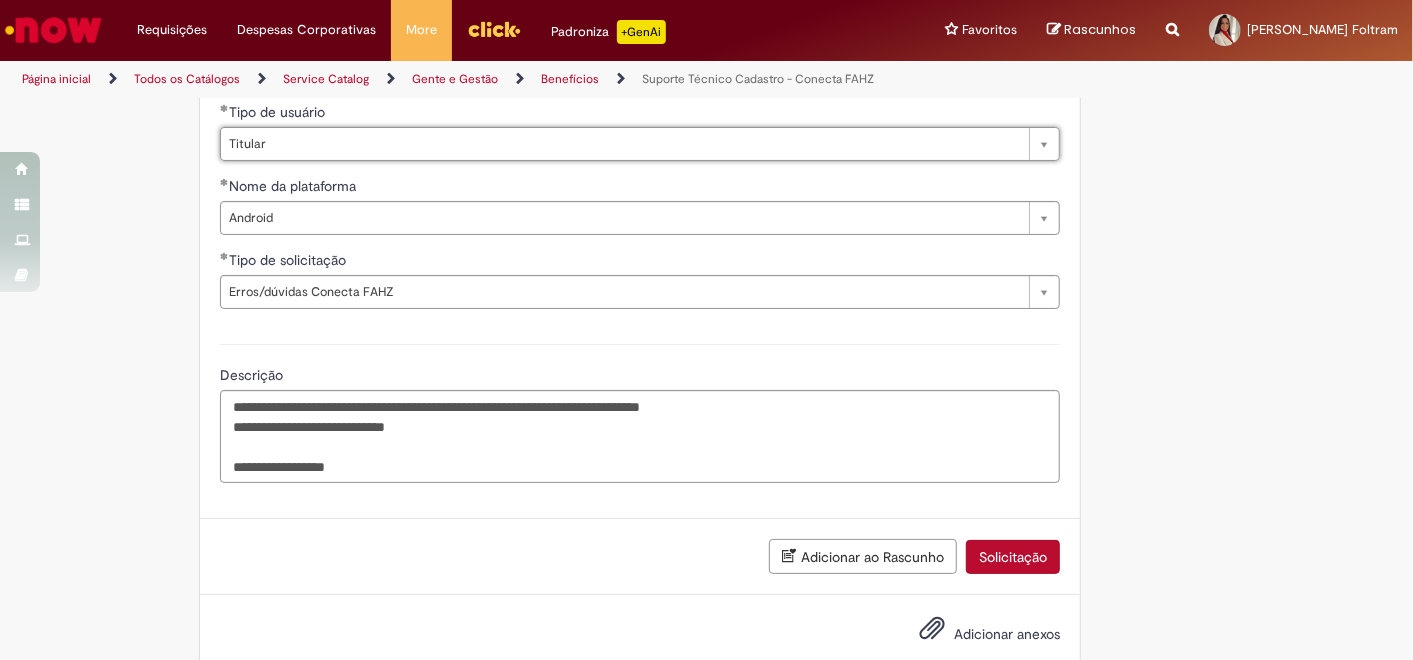 scroll, scrollTop: 803, scrollLeft: 0, axis: vertical 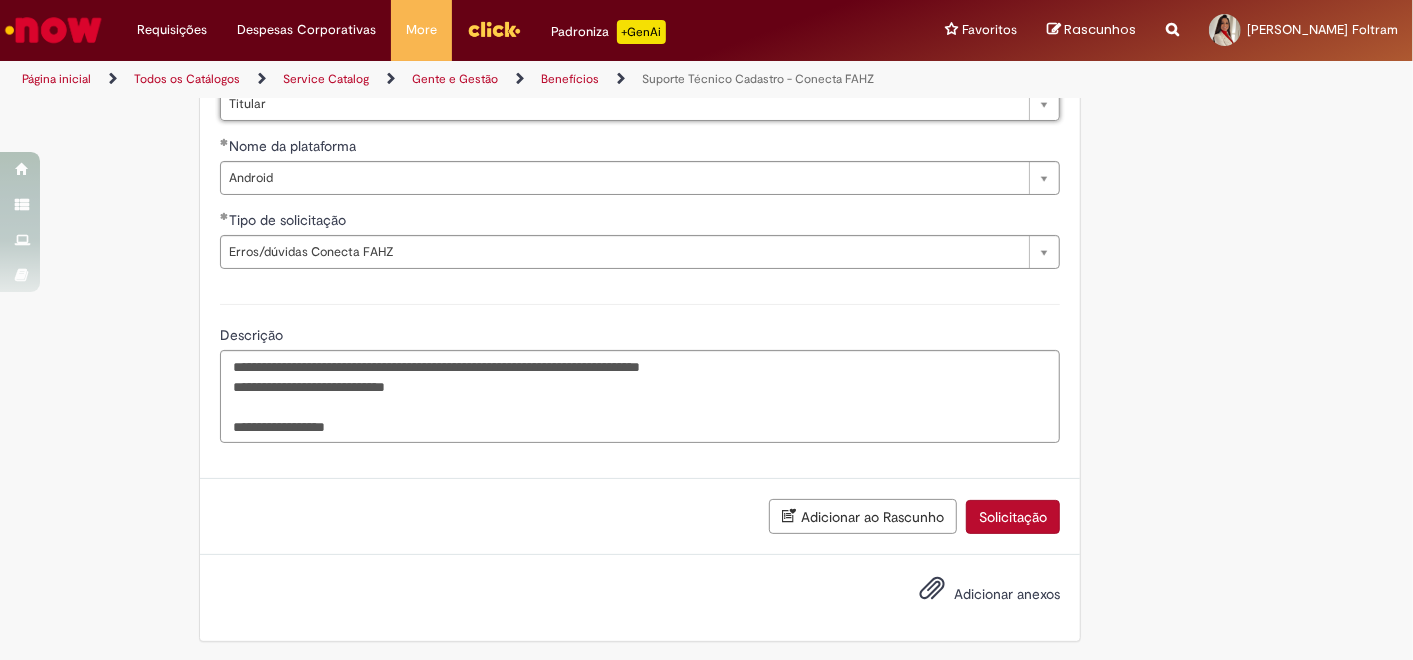 click on "**********" at bounding box center [707, -20] 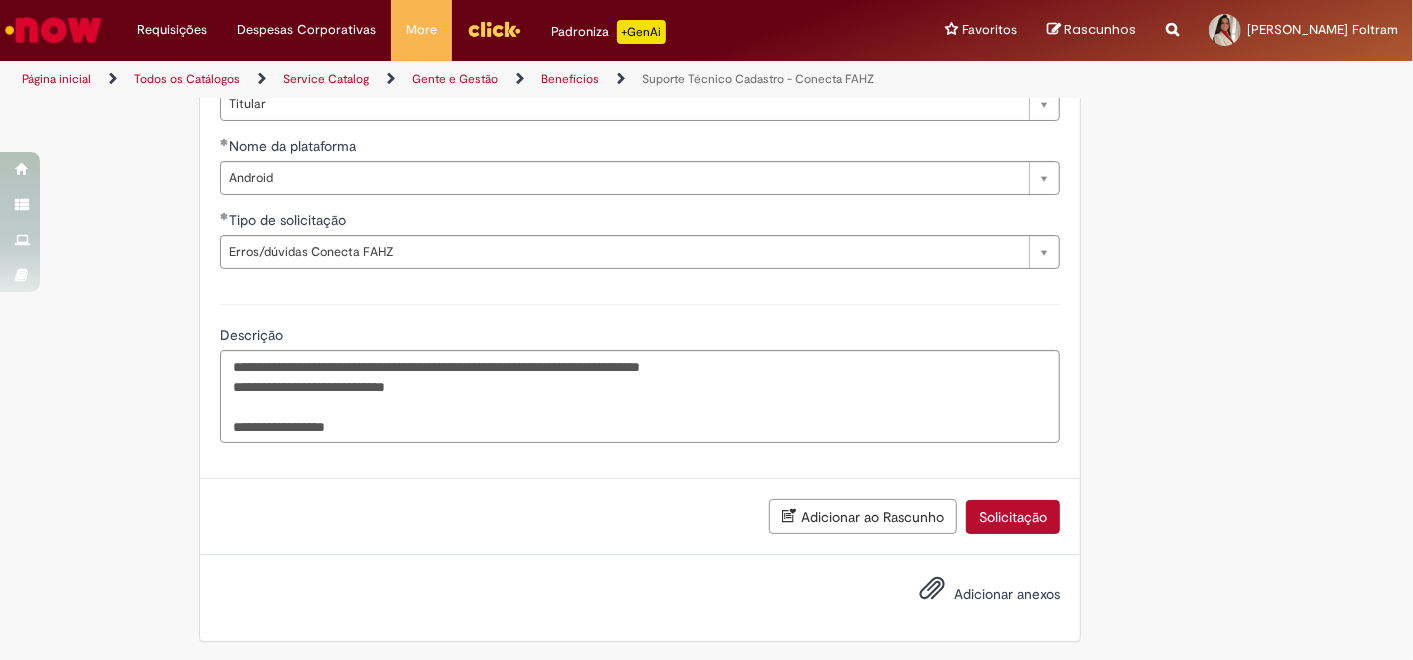 click on "Solicitação" at bounding box center (1013, 517) 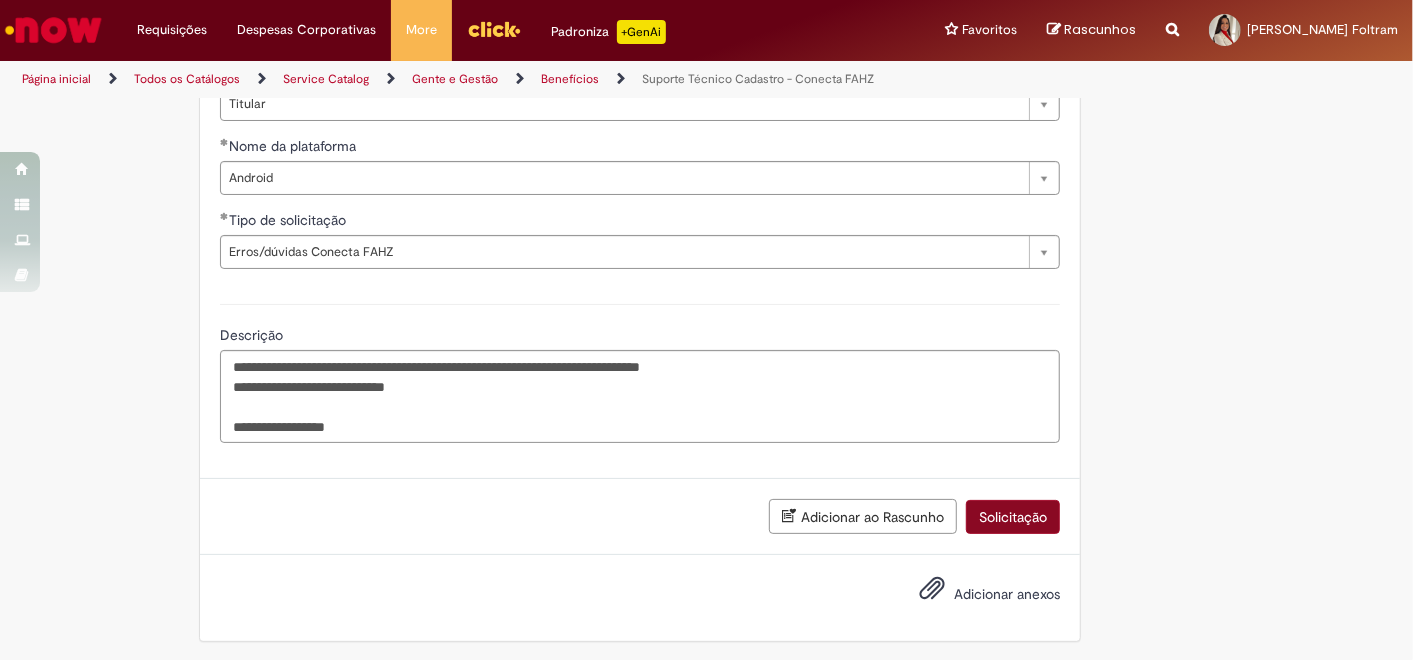 scroll, scrollTop: 757, scrollLeft: 0, axis: vertical 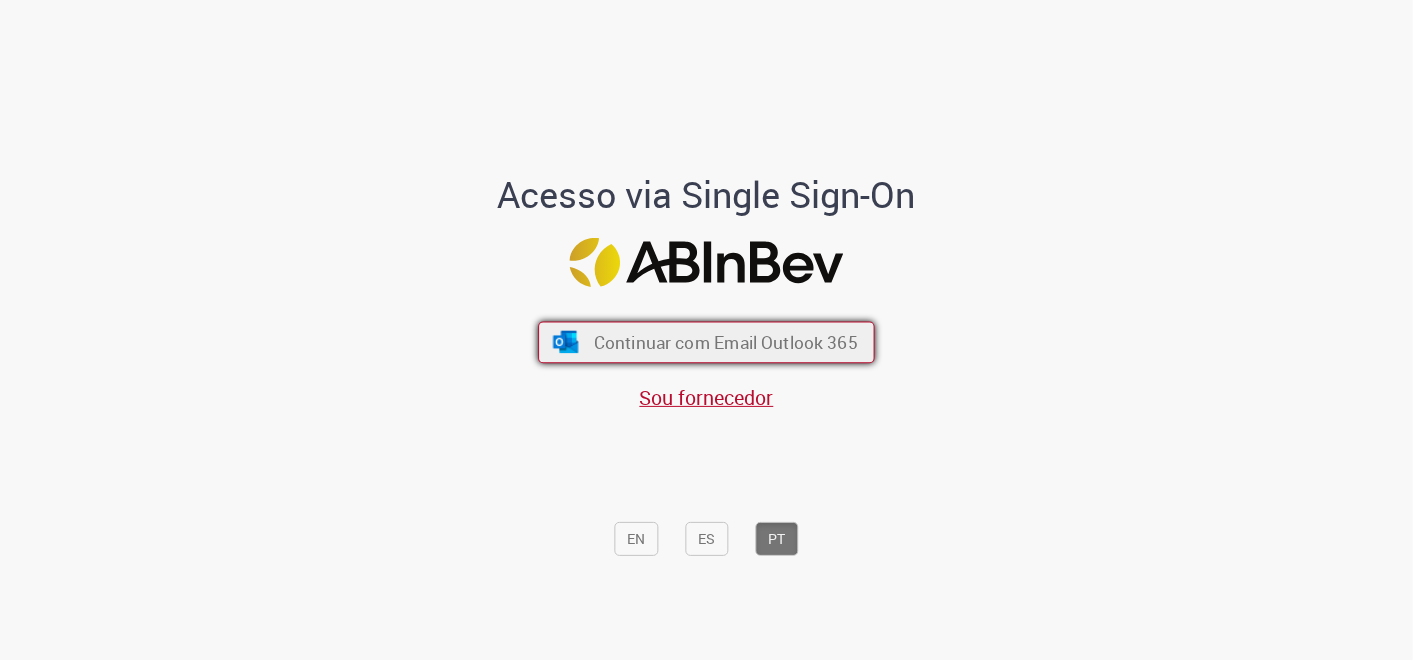 click on "Continuar com Email Outlook 365" at bounding box center (726, 341) 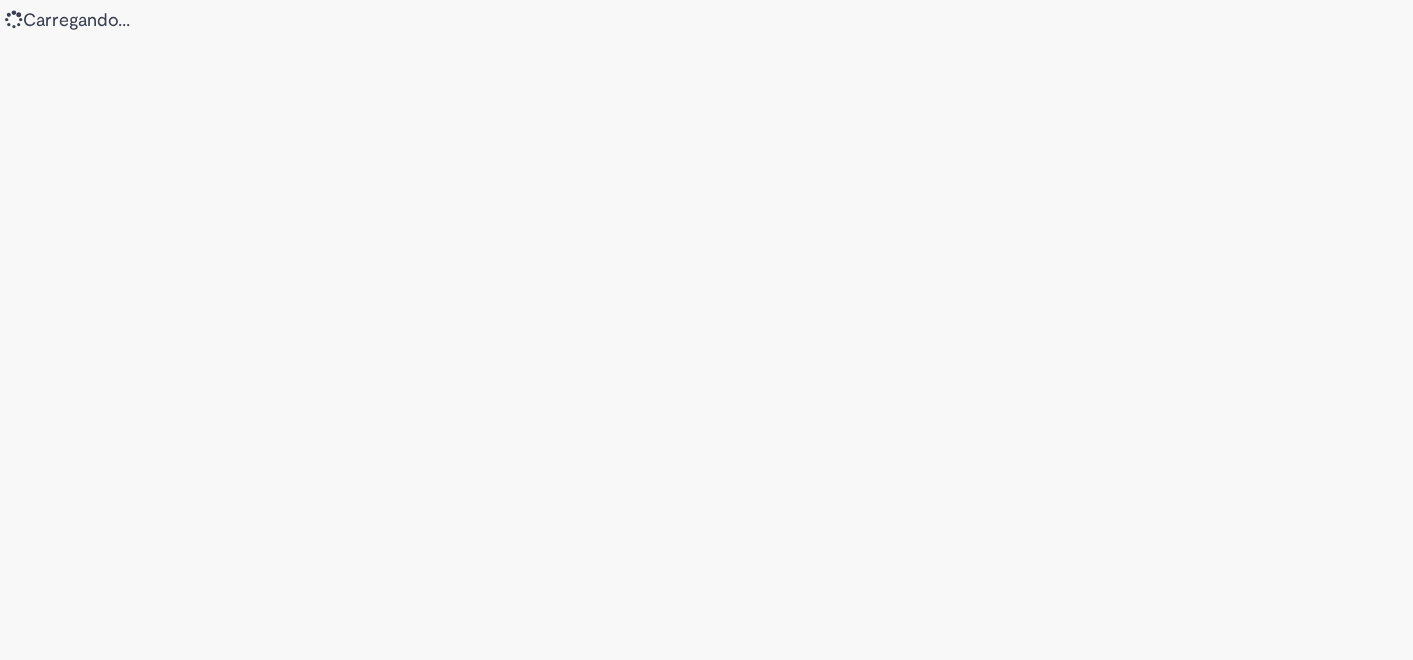 scroll, scrollTop: 0, scrollLeft: 0, axis: both 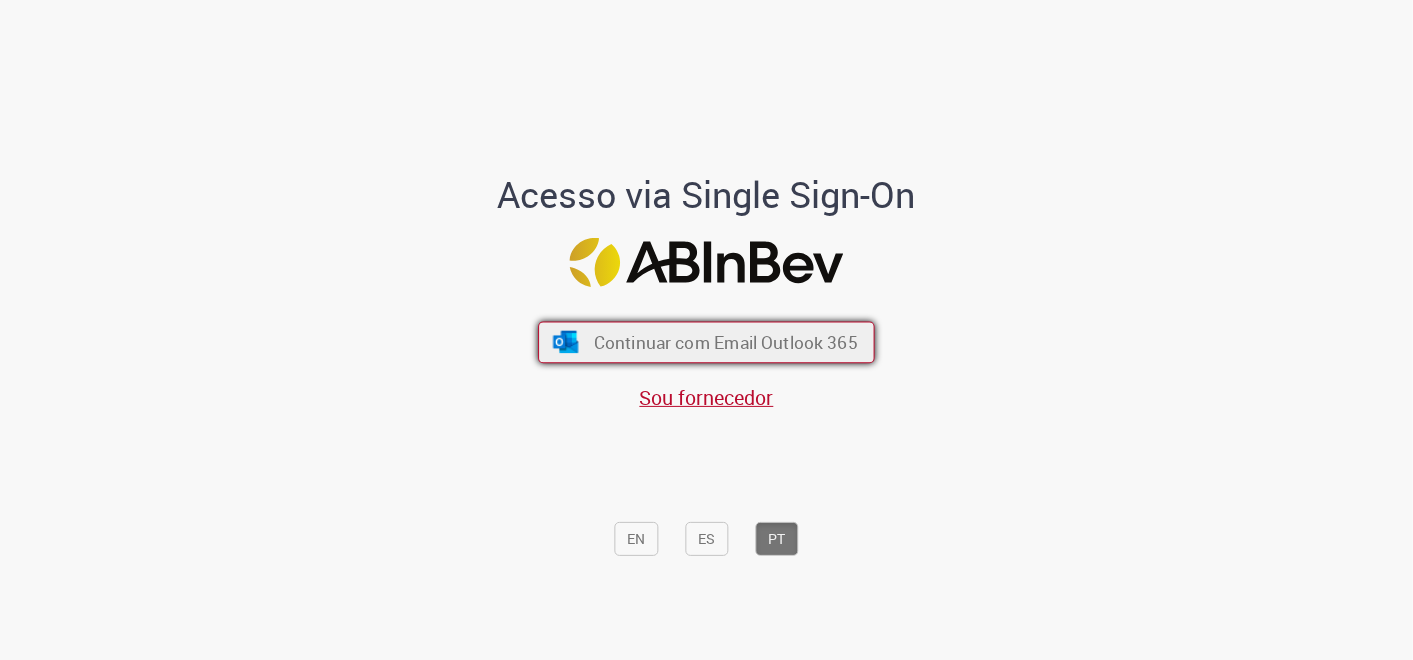 click on "Continuar com Email Outlook 365" at bounding box center (726, 341) 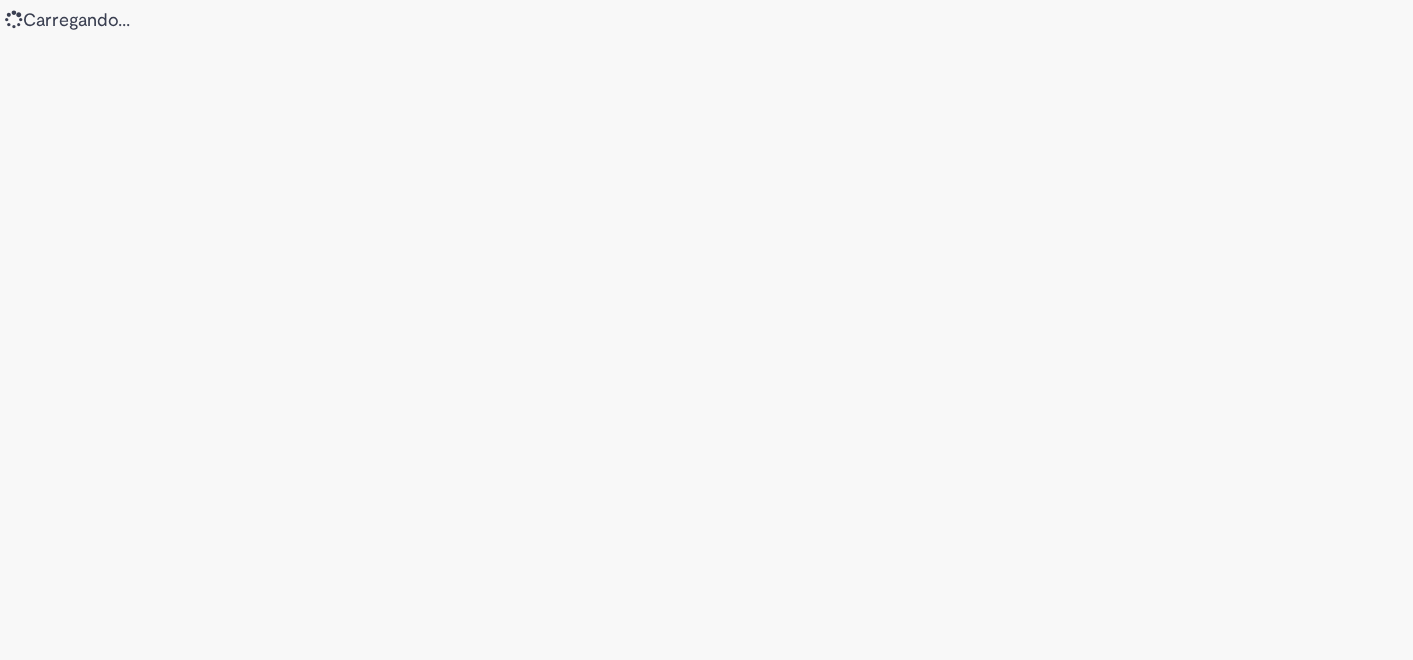 scroll, scrollTop: 0, scrollLeft: 0, axis: both 